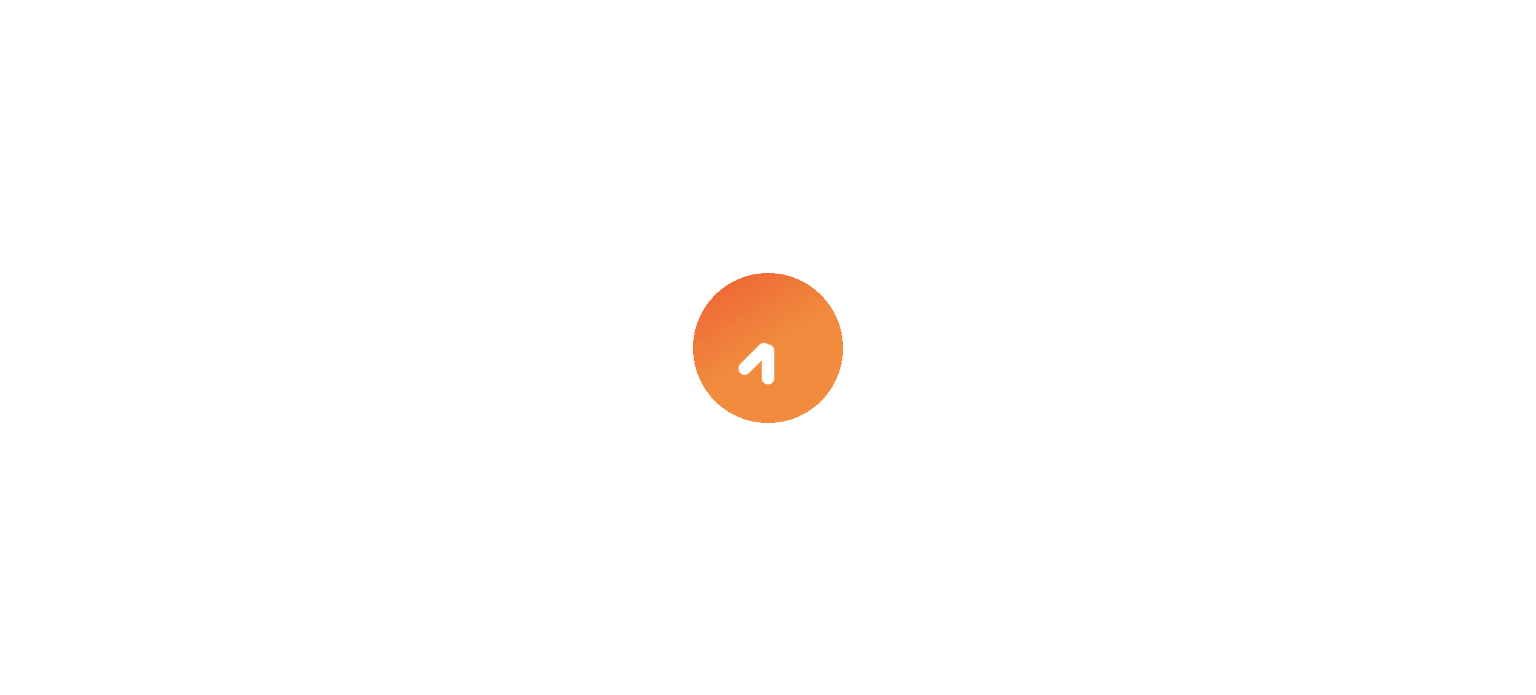 scroll, scrollTop: 0, scrollLeft: 0, axis: both 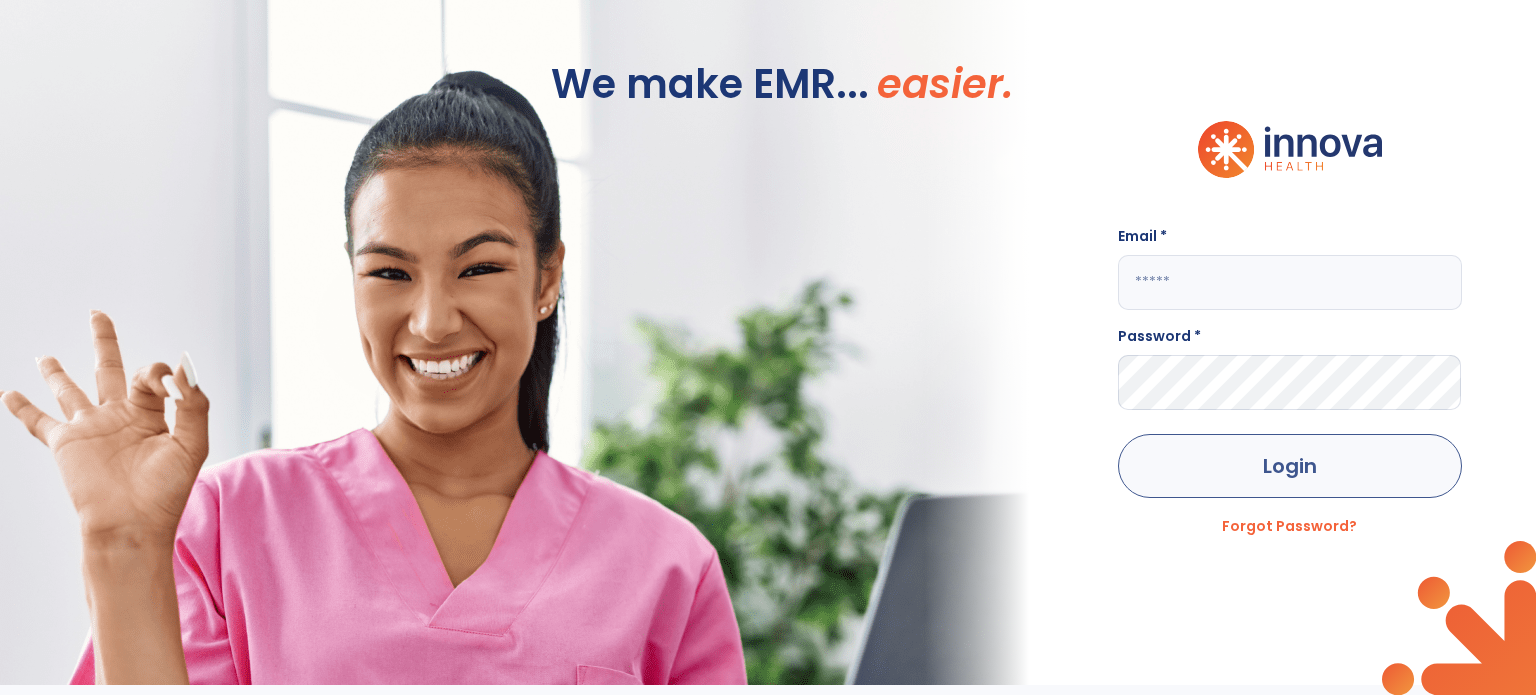 type on "**********" 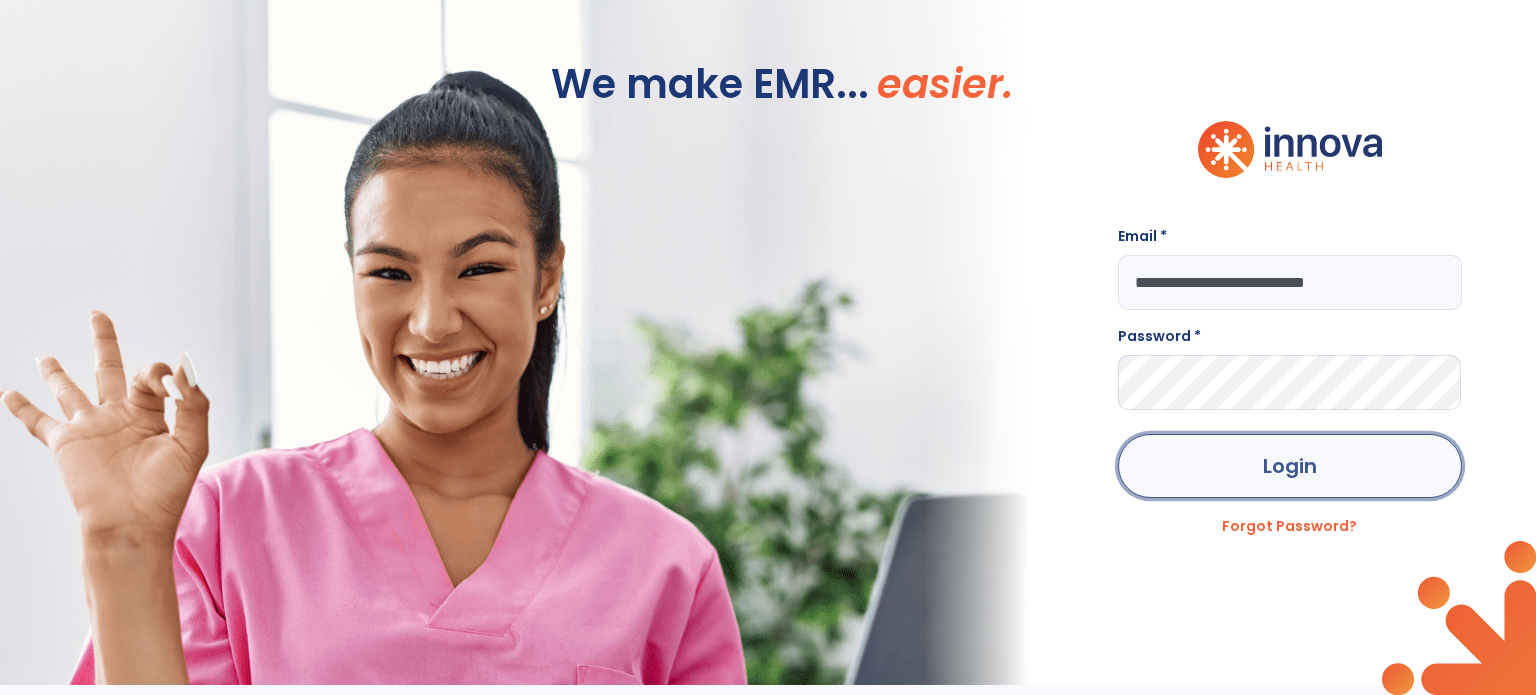 click on "Login" 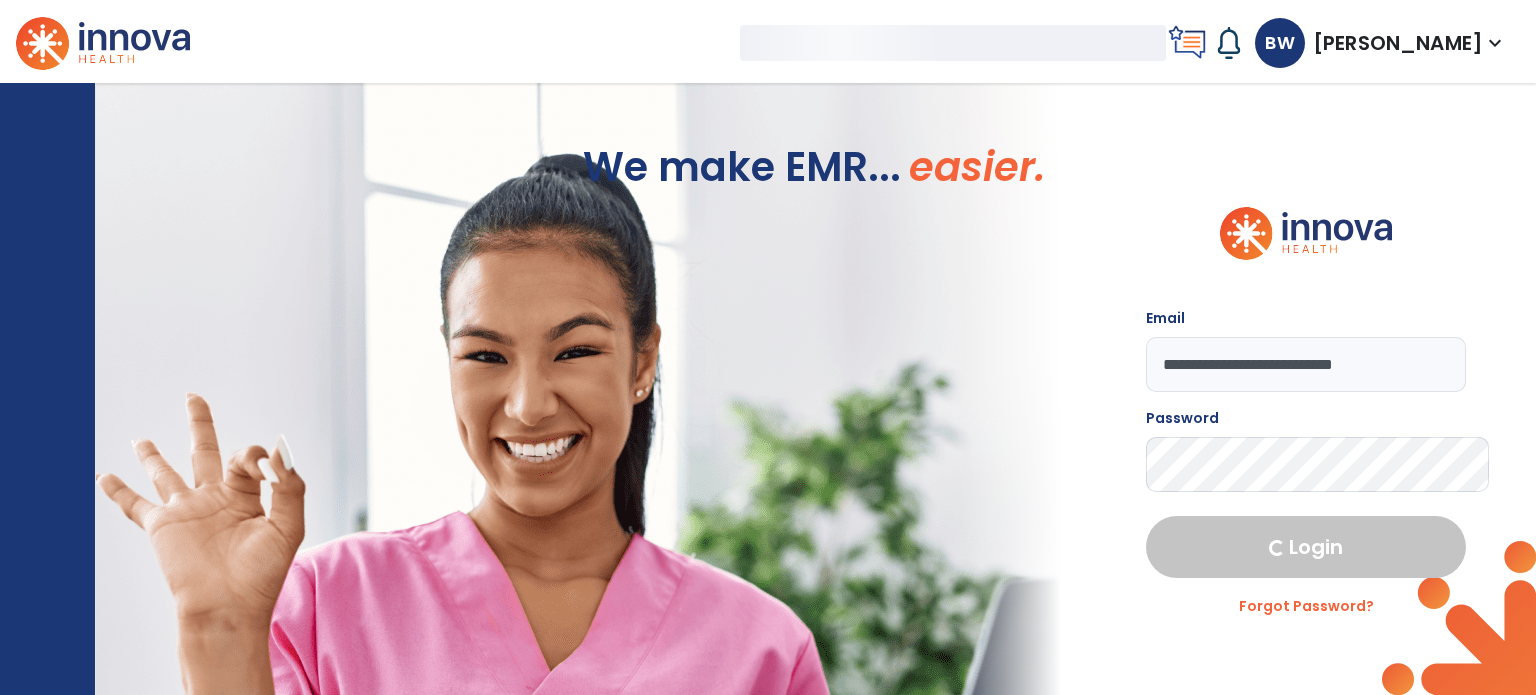 select on "****" 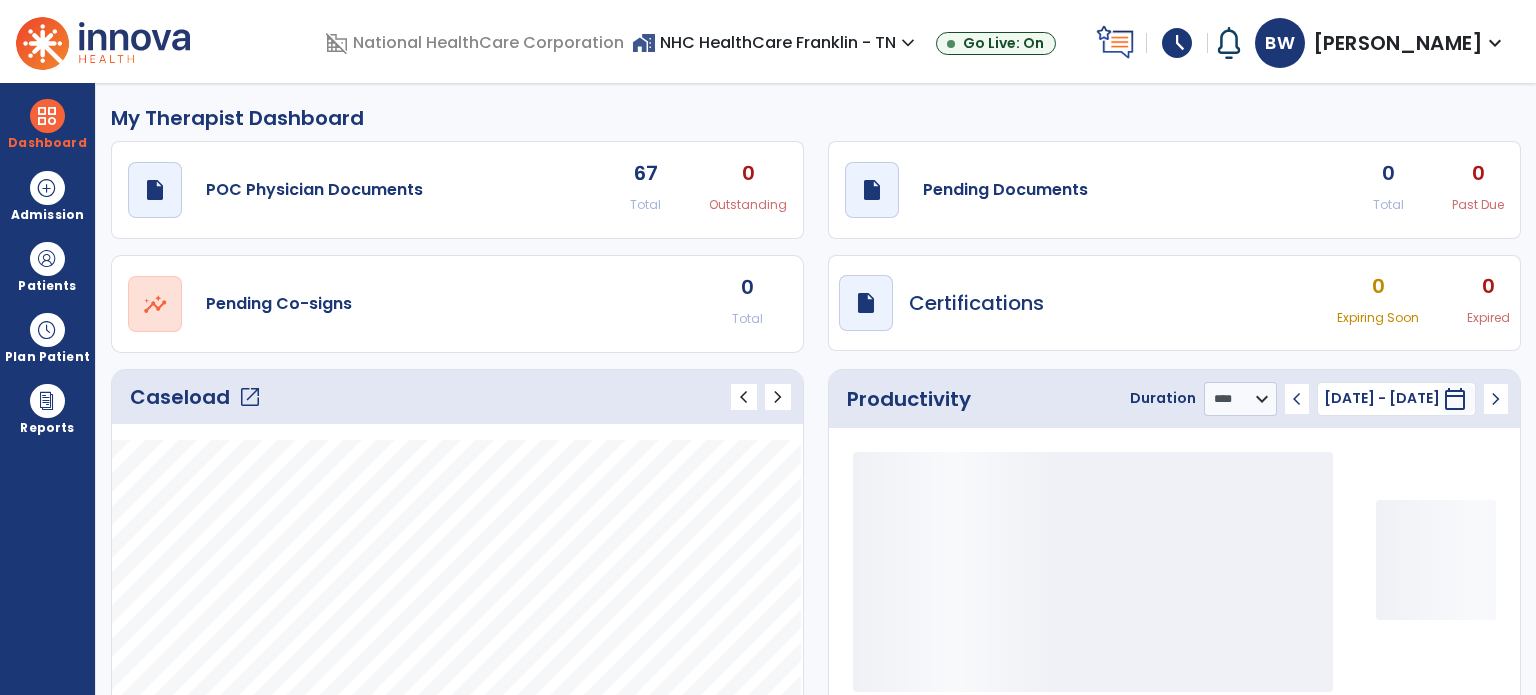 type on "*****" 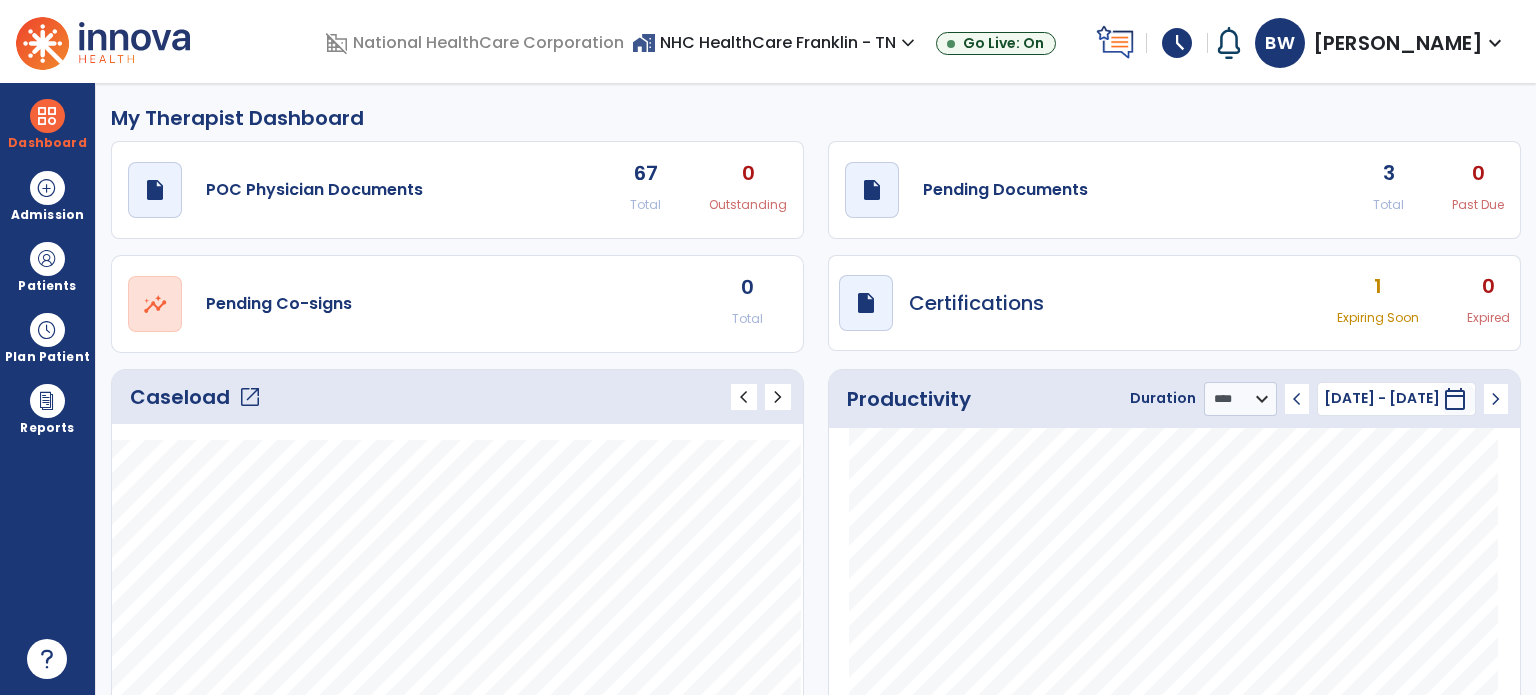 click on "schedule" at bounding box center (1177, 43) 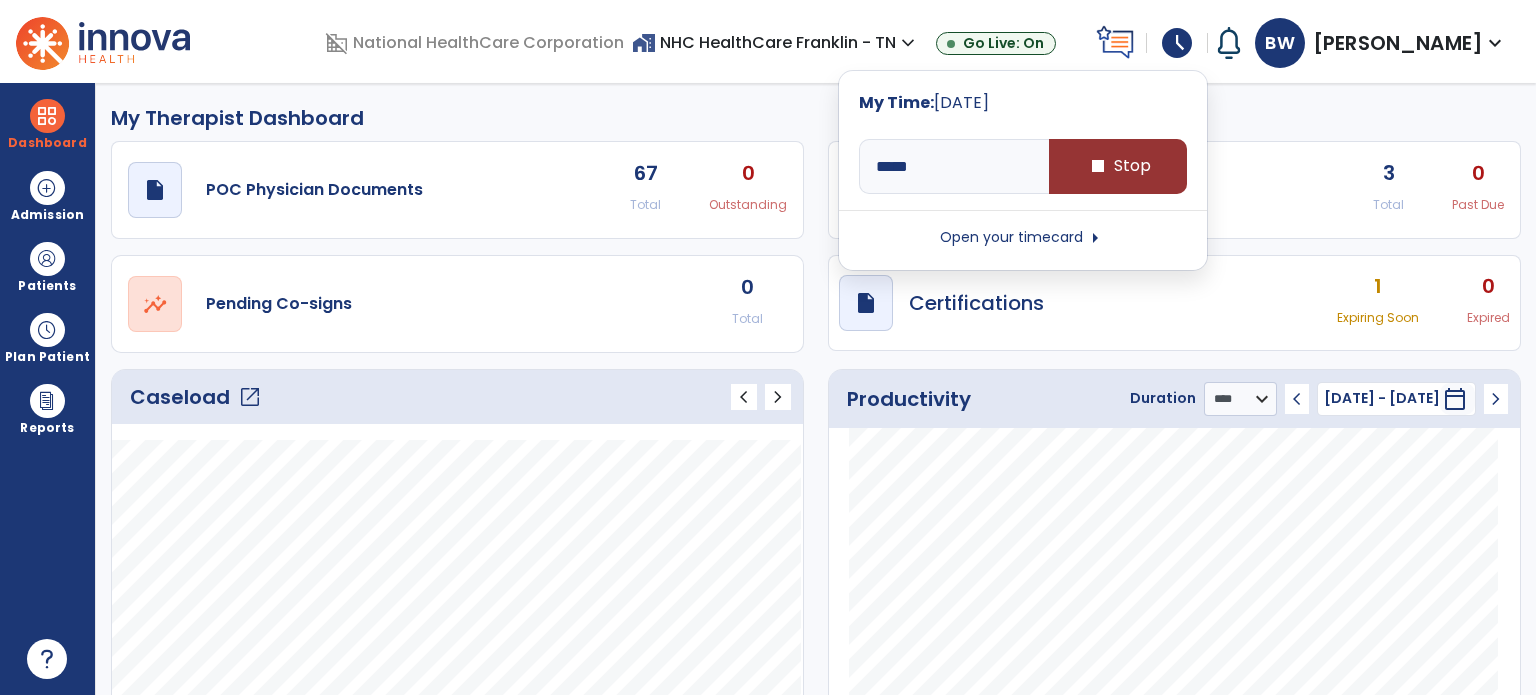 click on "stop  Stop" at bounding box center [1118, 166] 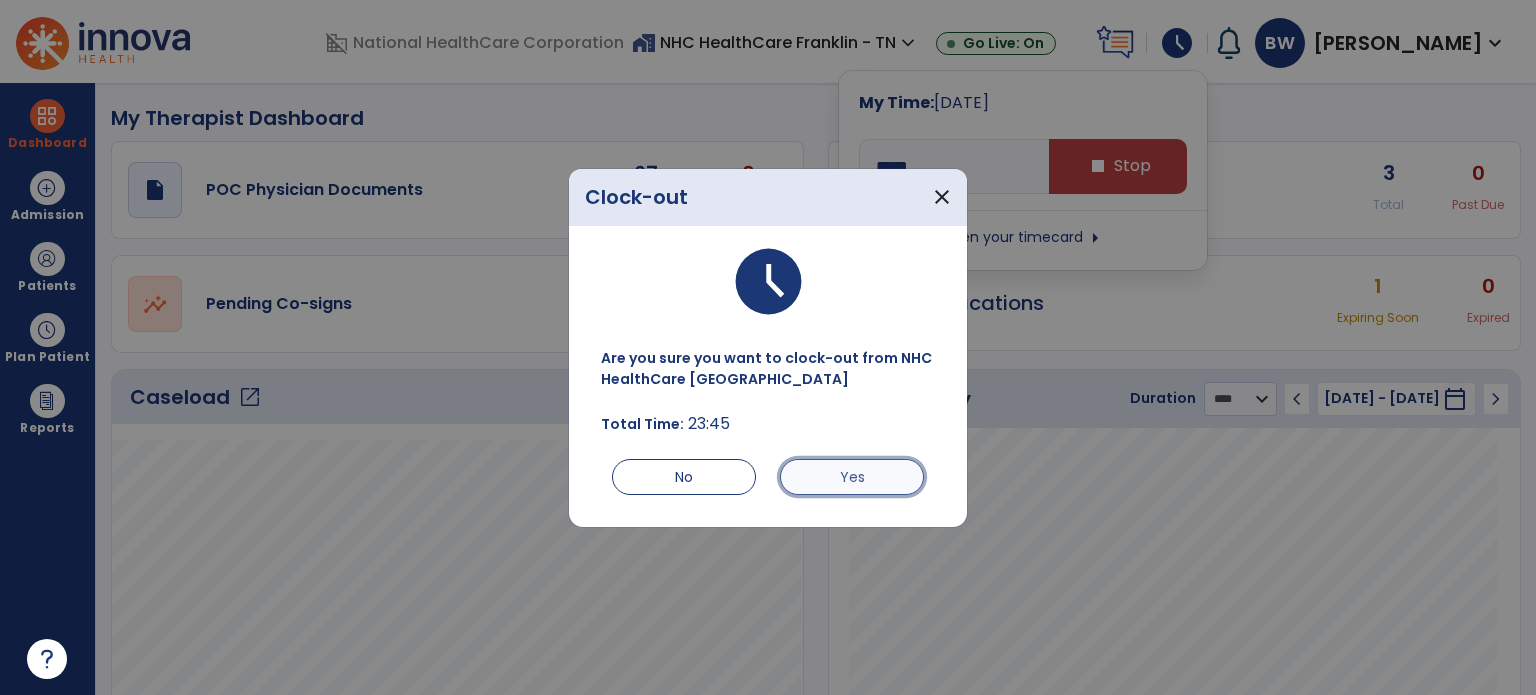 click on "Yes" at bounding box center (852, 477) 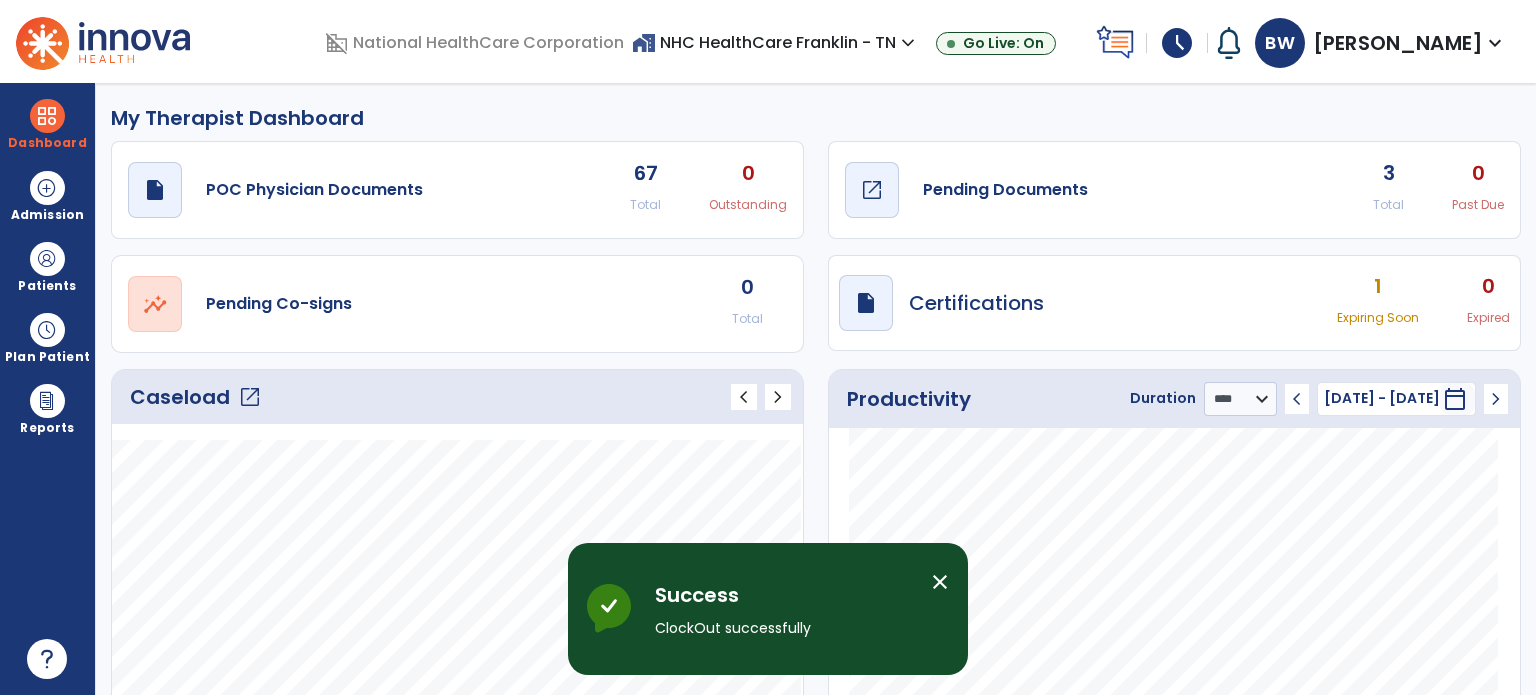 type on "****" 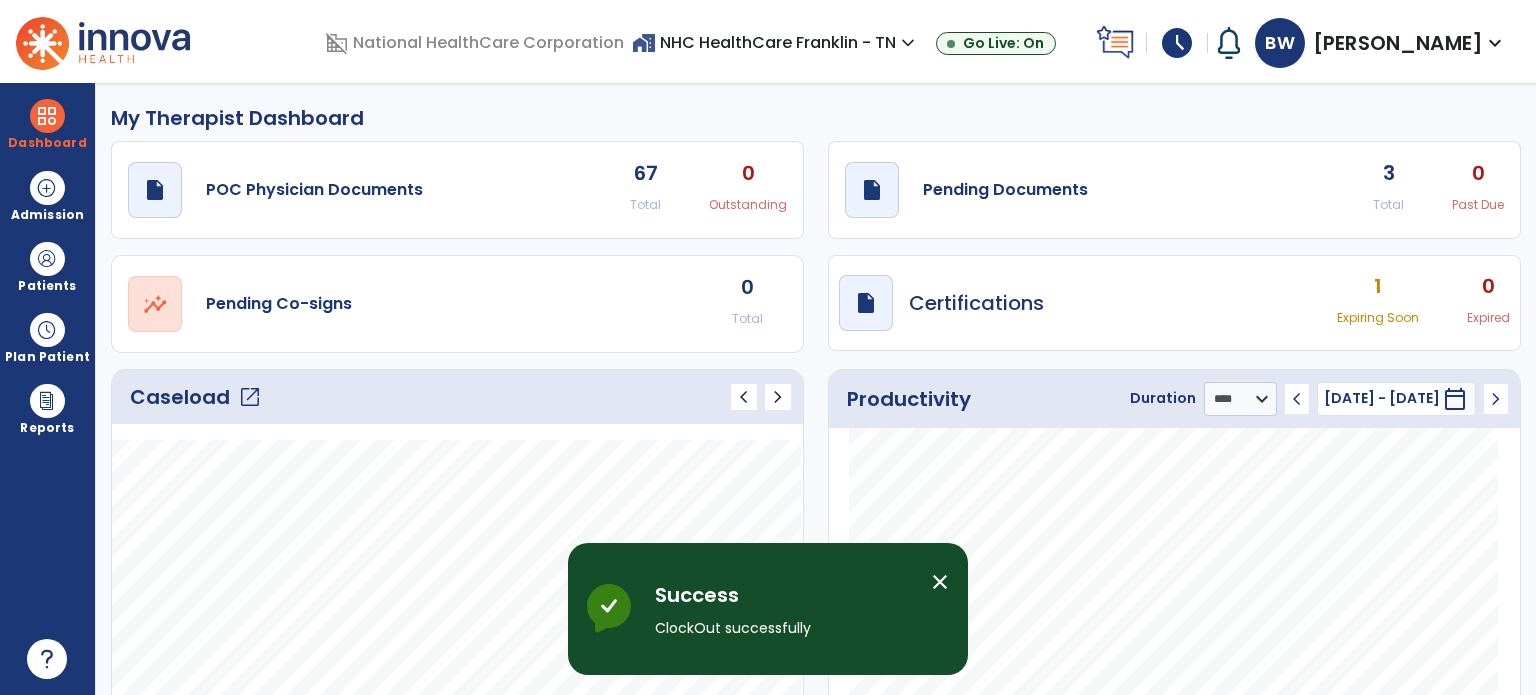 click on "schedule" at bounding box center (1177, 43) 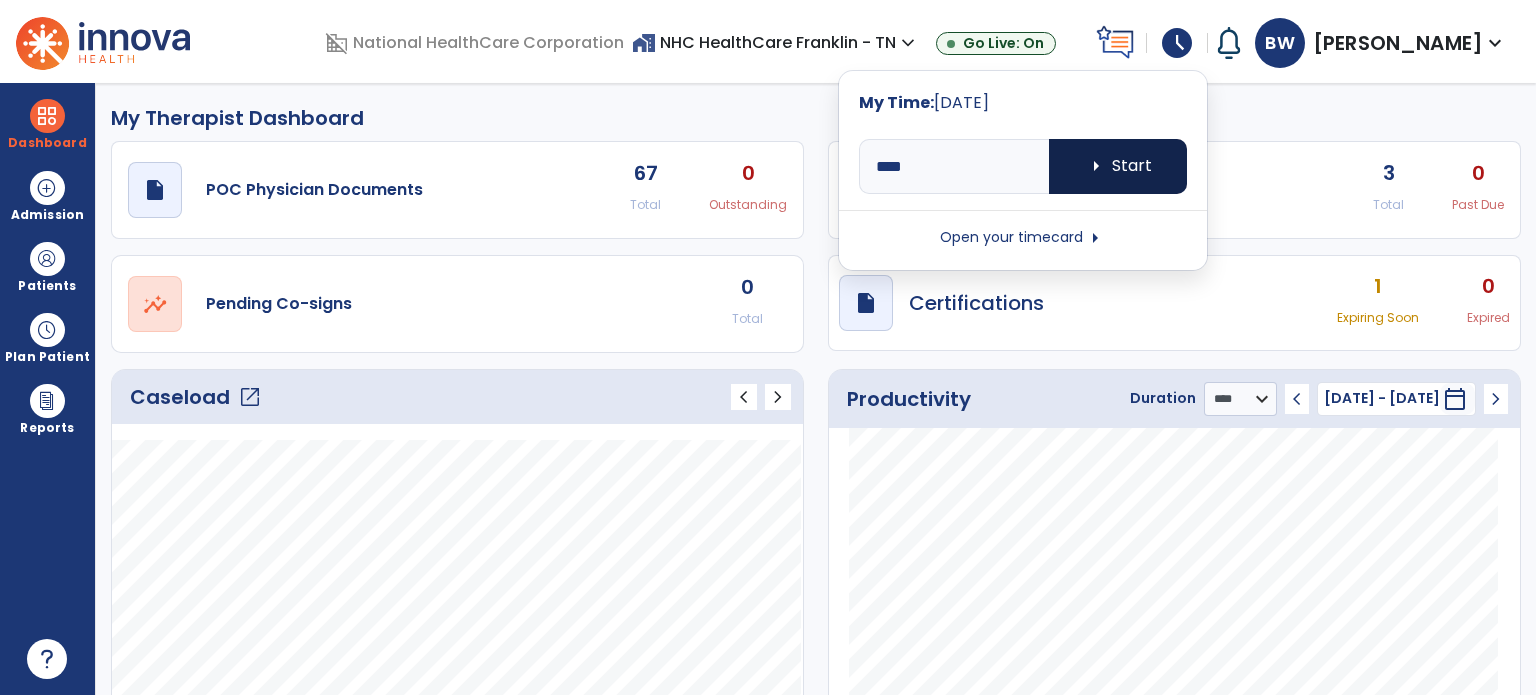click on "arrow_right  Start" at bounding box center [1118, 166] 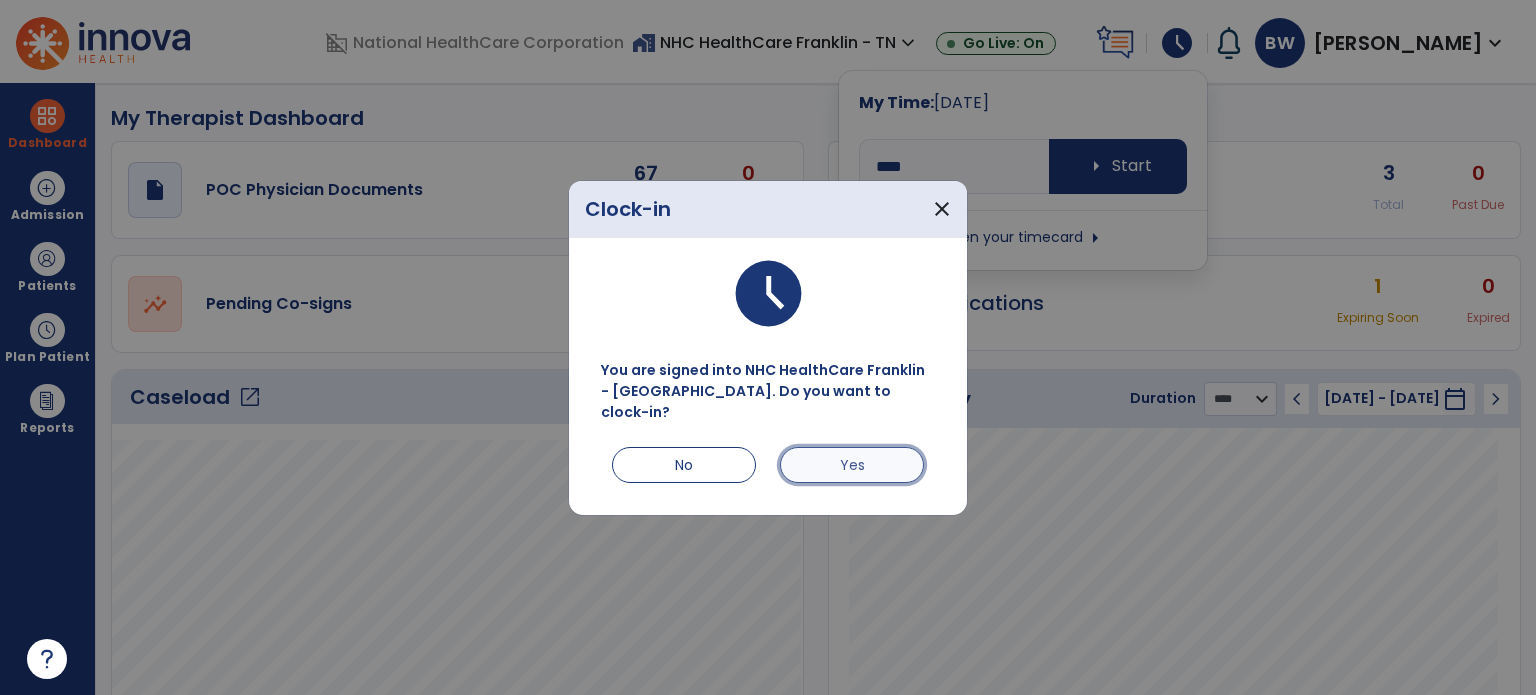click on "Yes" at bounding box center (852, 465) 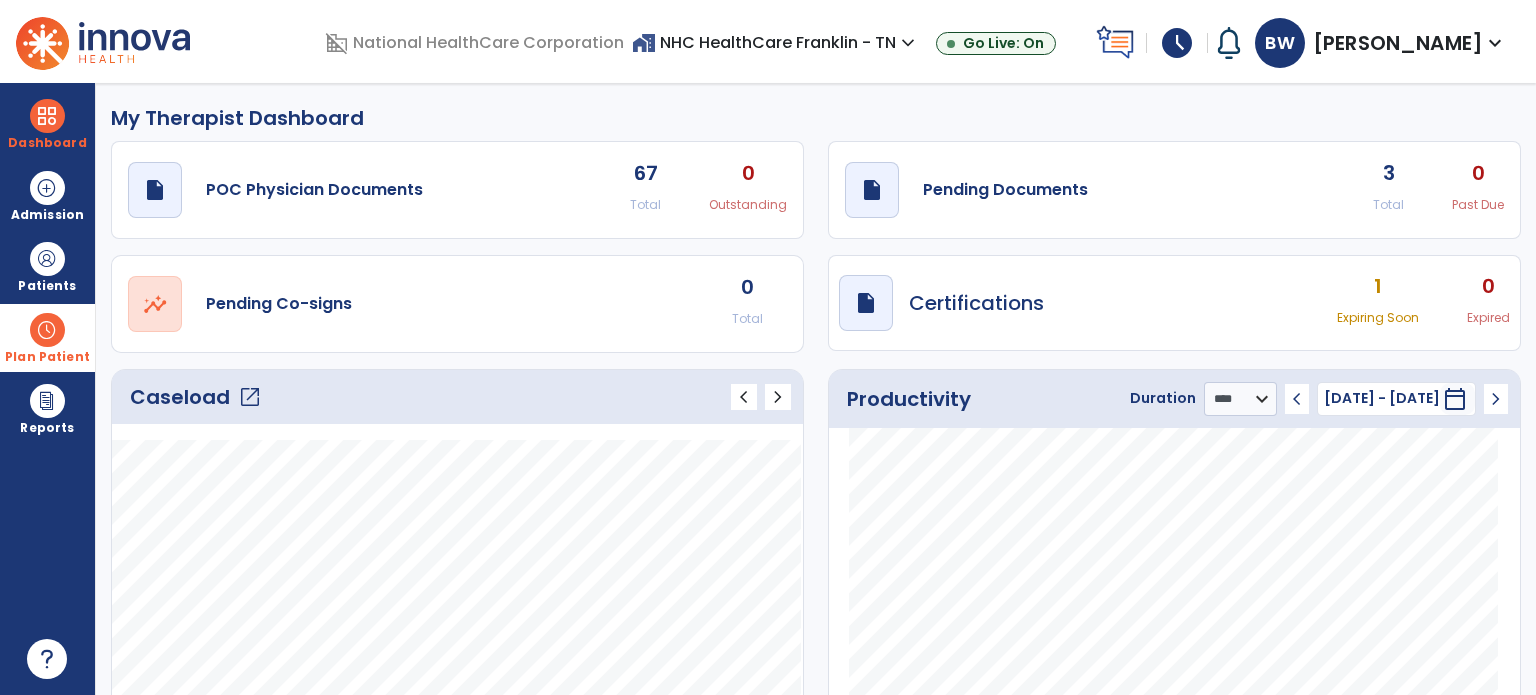 click at bounding box center [47, 330] 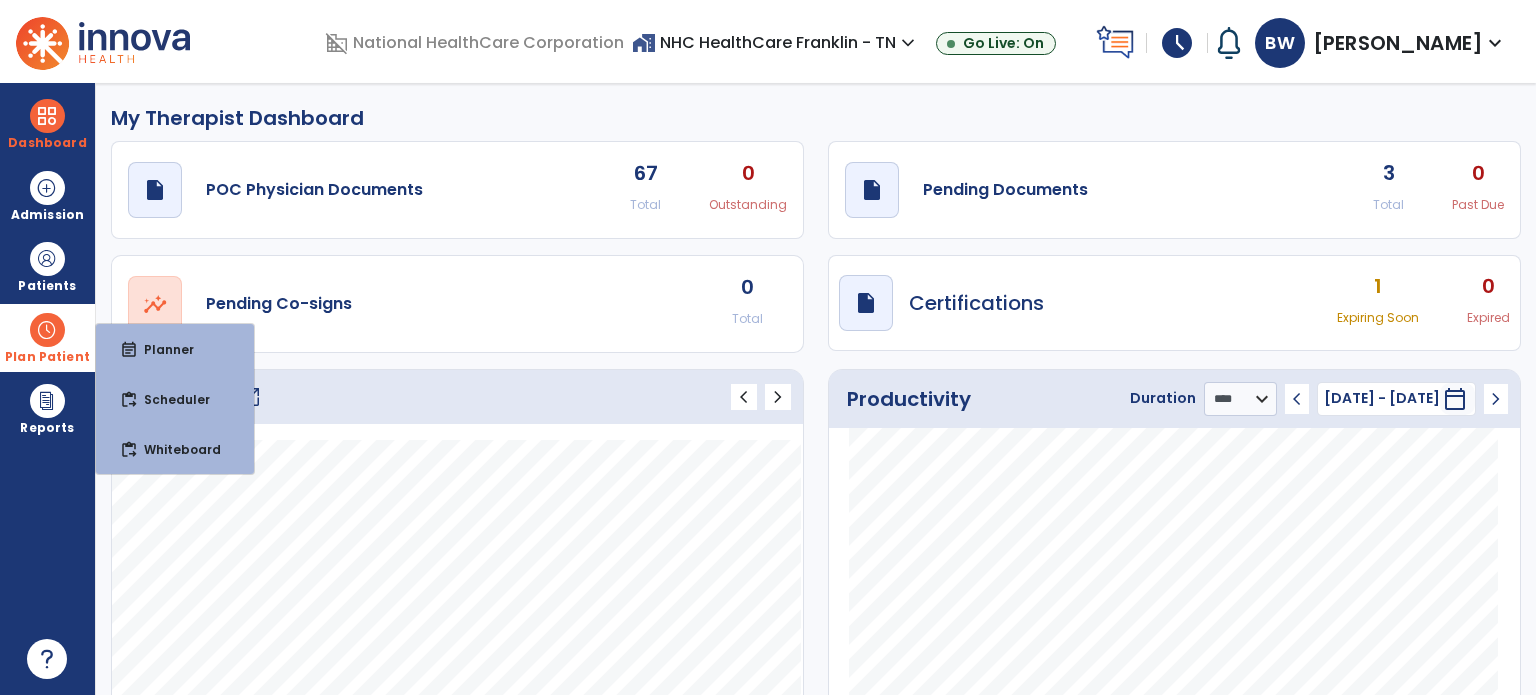 click at bounding box center (47, 330) 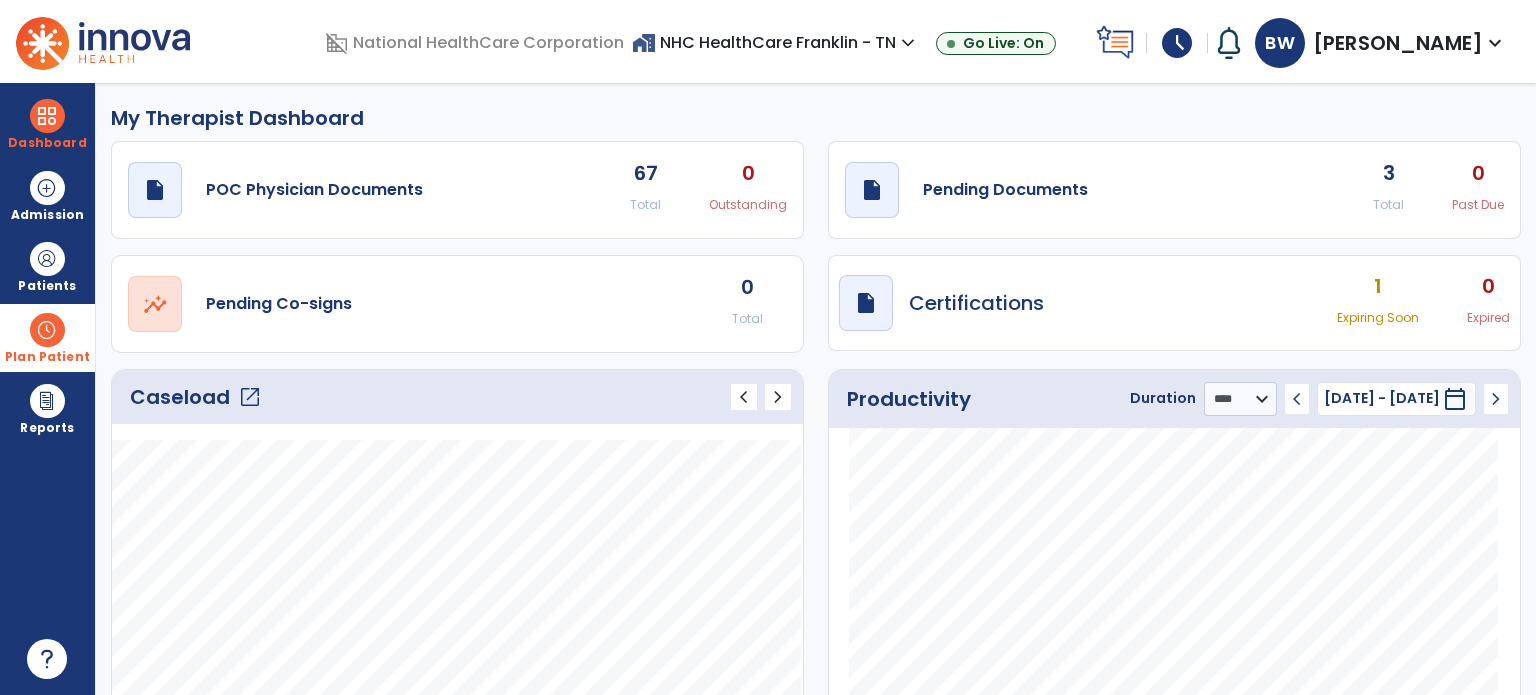 click at bounding box center (47, 330) 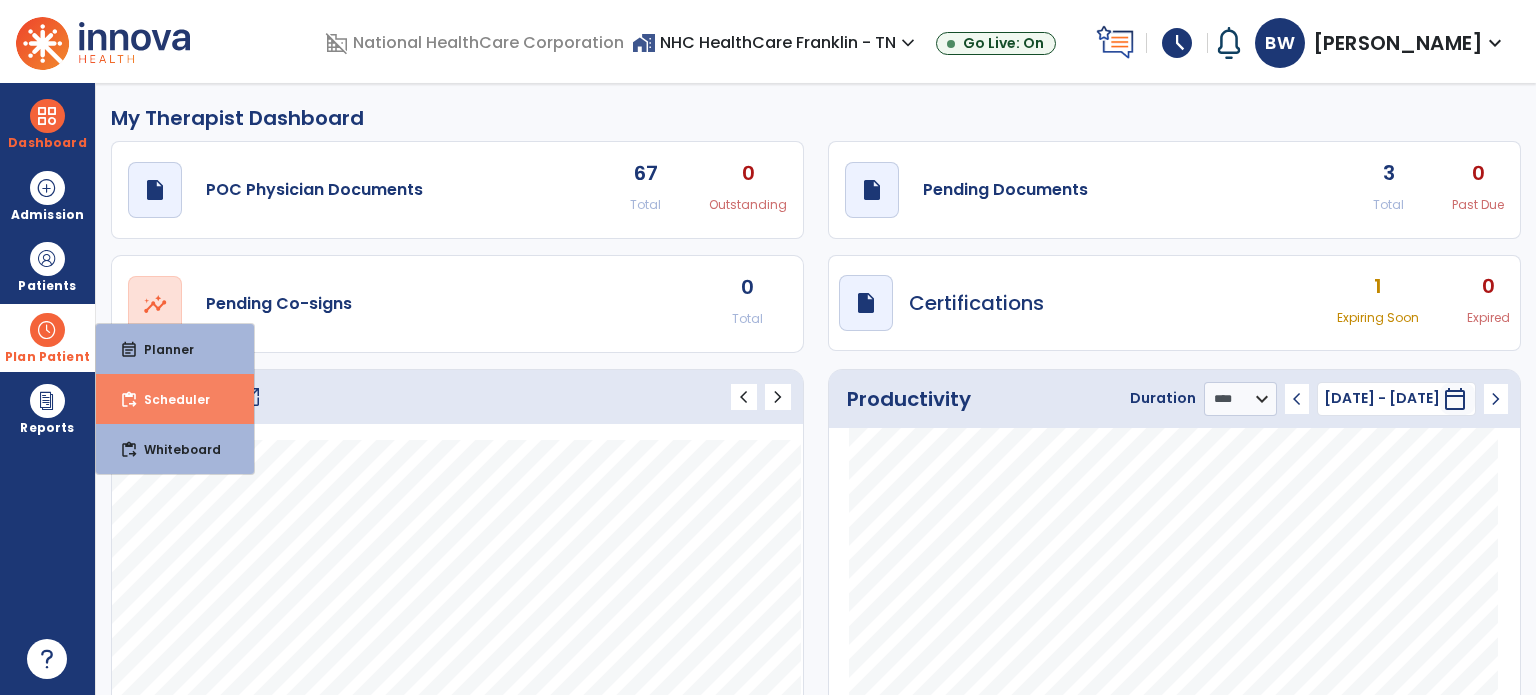 click on "Scheduler" at bounding box center (169, 399) 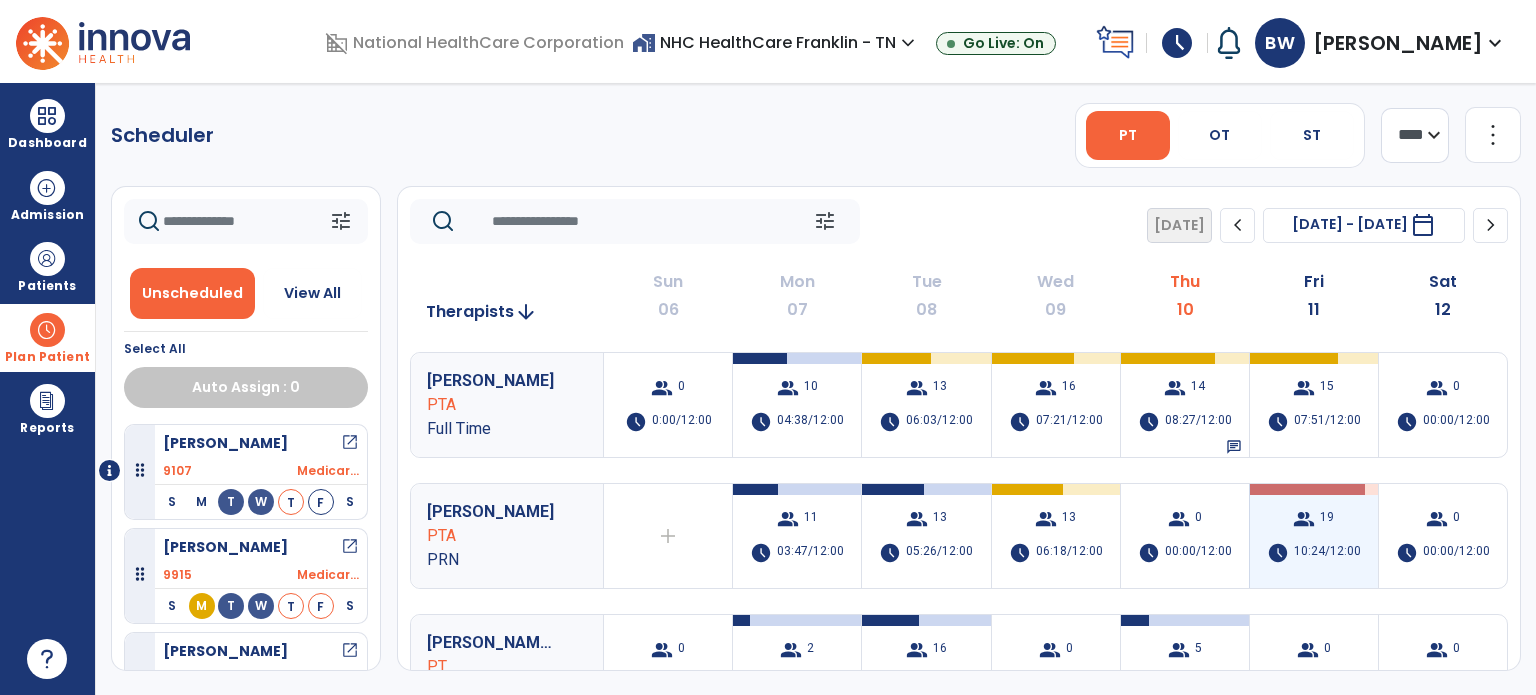 click on "10:24/12:00" at bounding box center [1327, 553] 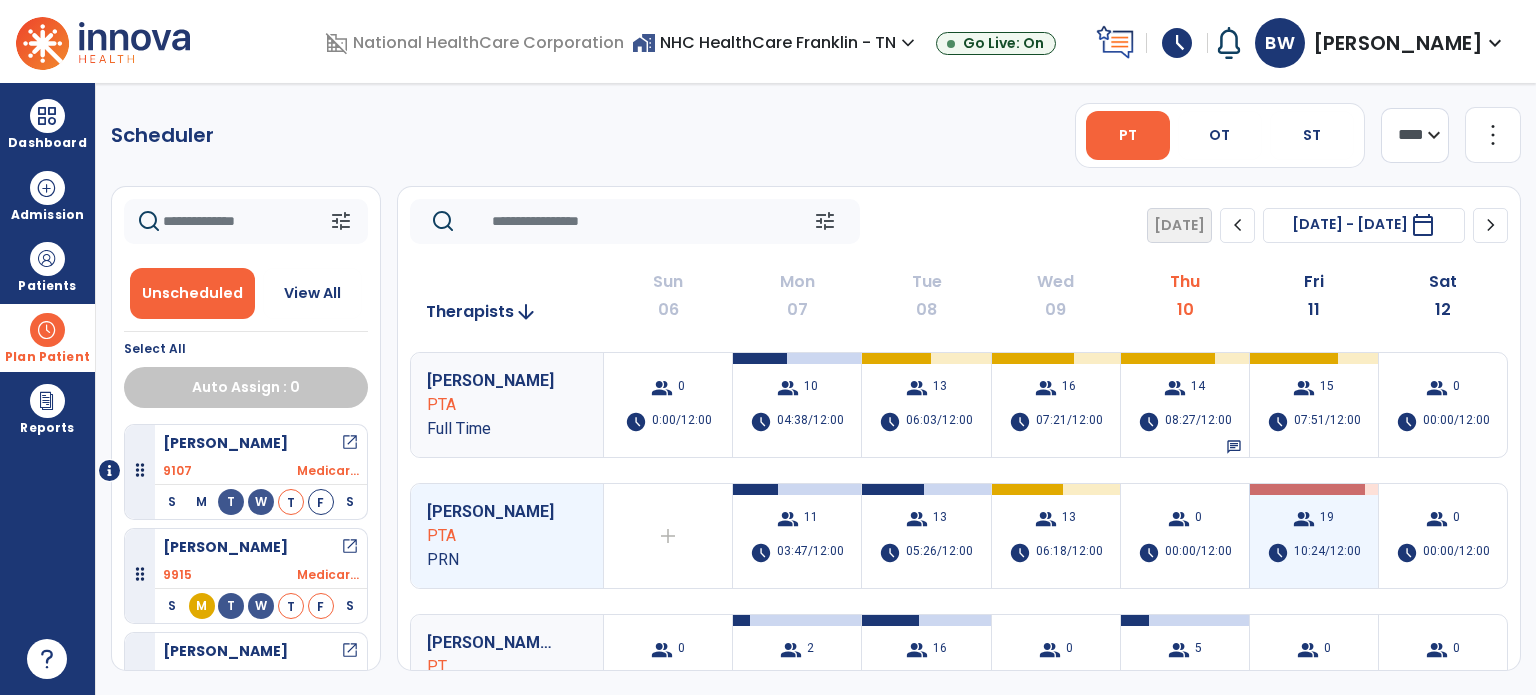 click on "10:24/12:00" at bounding box center (1327, 553) 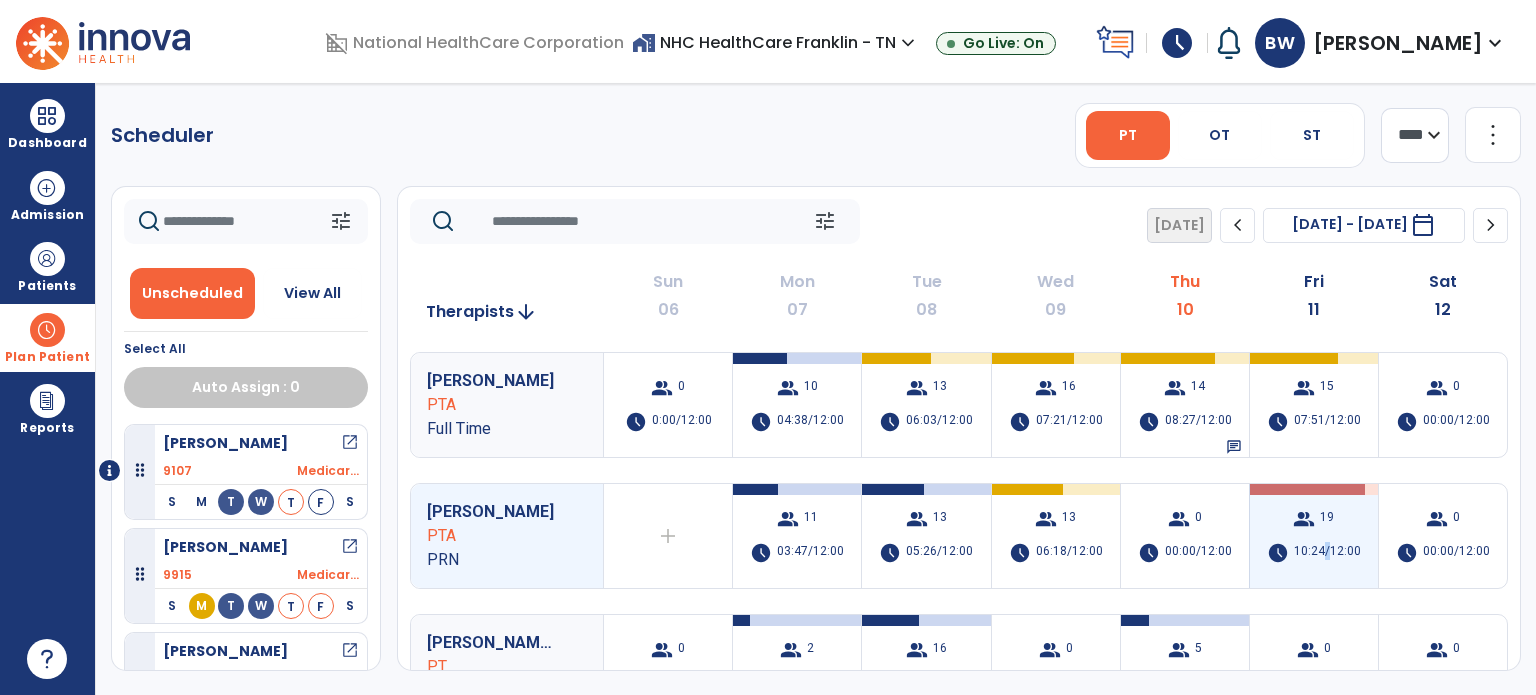 click on "10:24/12:00" at bounding box center [1327, 553] 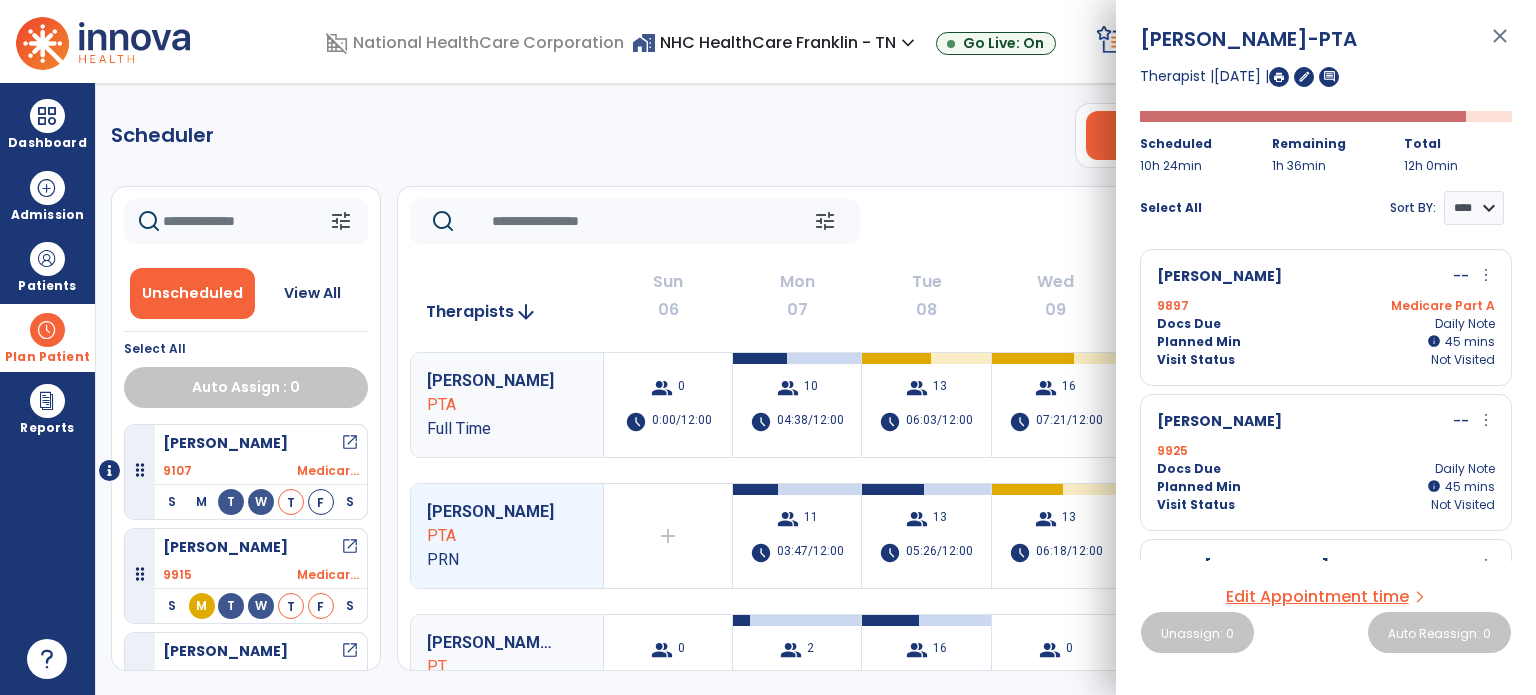 click on "[PERSON_NAME]   --  more_vert  edit   Edit Session   alt_route   Split Minutes  9897 Medicare Part A  Docs Due Daily Note   Planned Min  info   45 I 45 mins  Visit Status  Not Visited" at bounding box center [1326, 317] 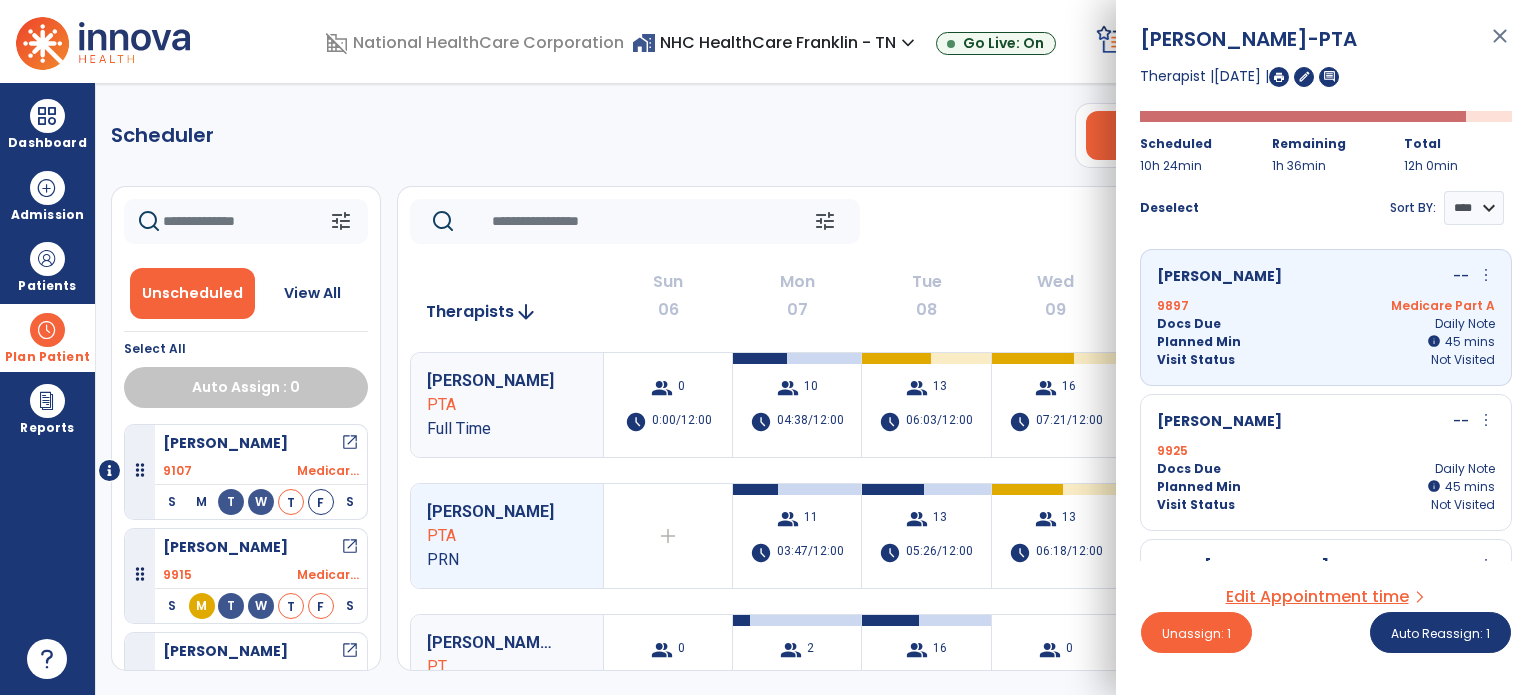 click on "Scheduler   PT   OT   ST  **** *** more_vert  Manage Labor   View All Therapists   Print" 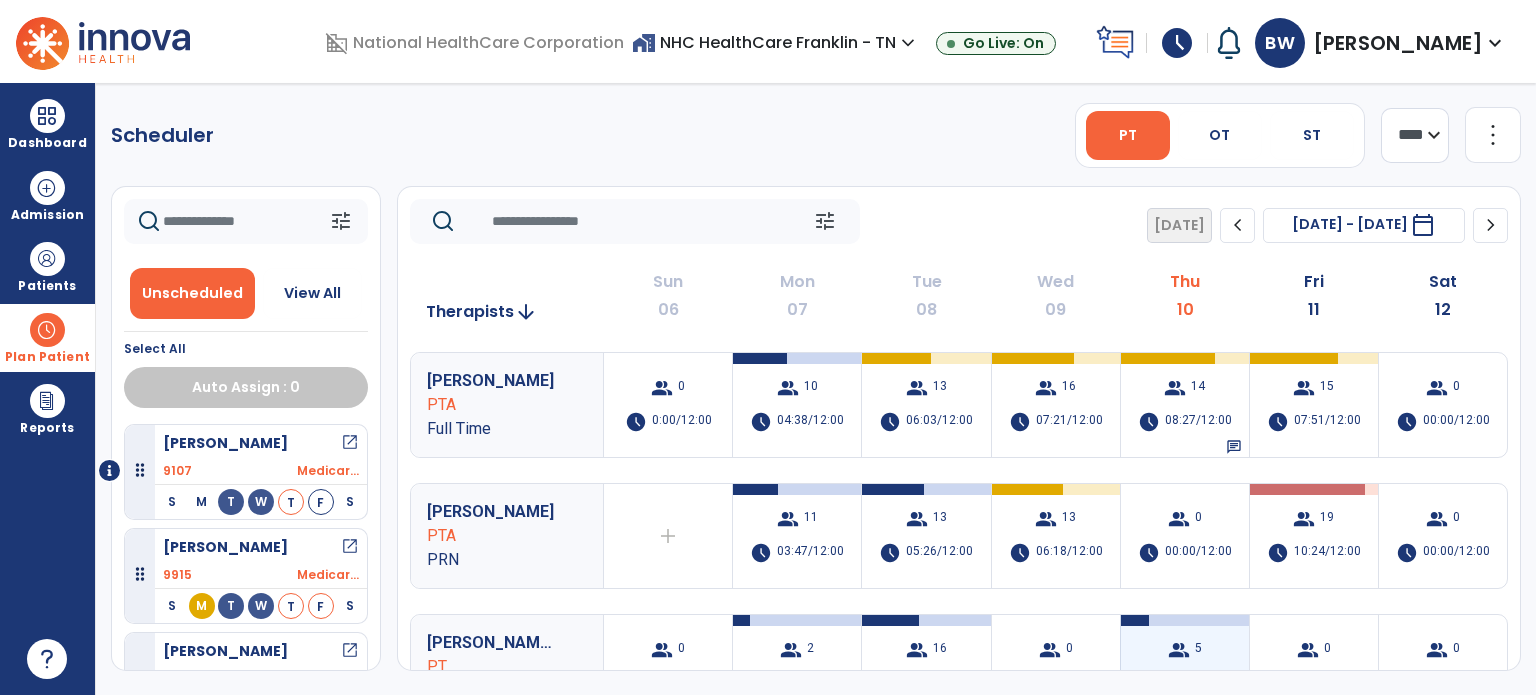 click on "group" at bounding box center [1179, 650] 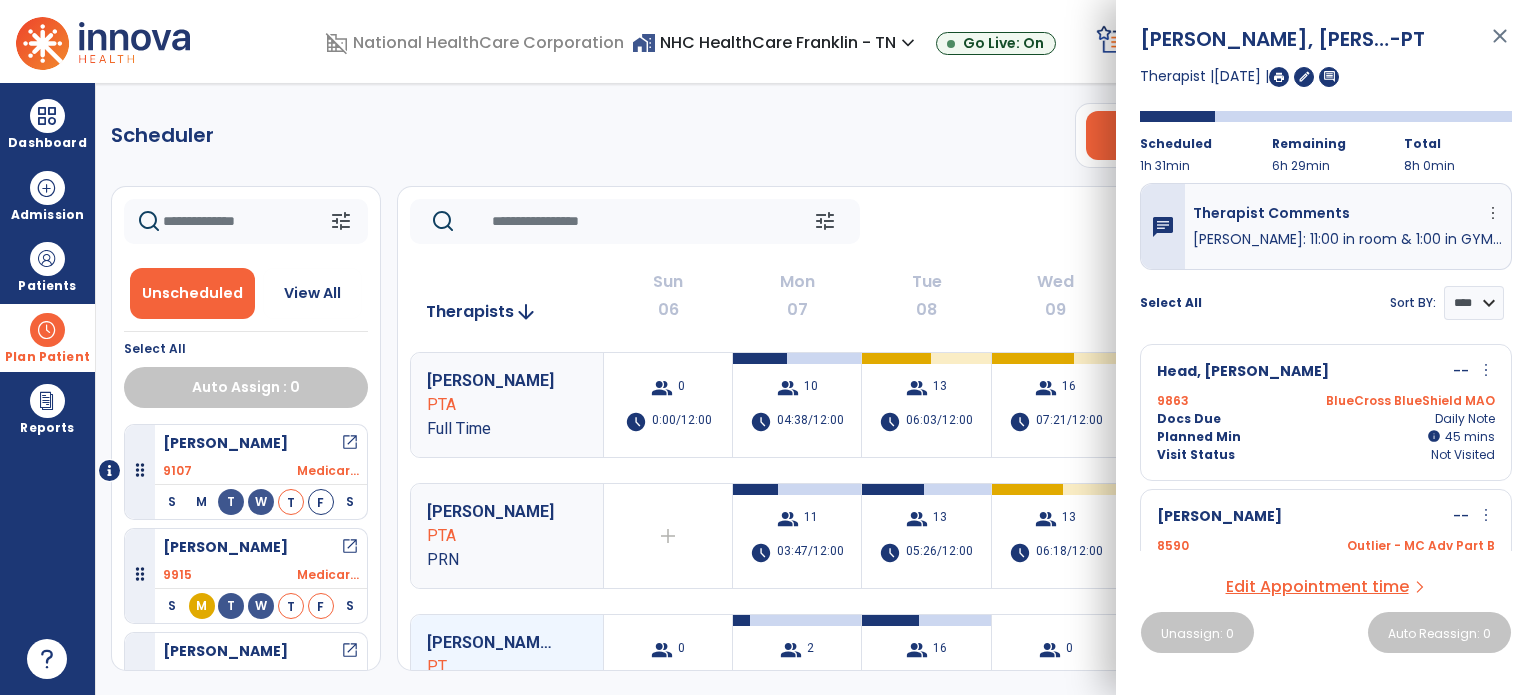 click on "Scheduler   PT   OT   ST  **** *** more_vert  Manage Labor   View All Therapists   Print" 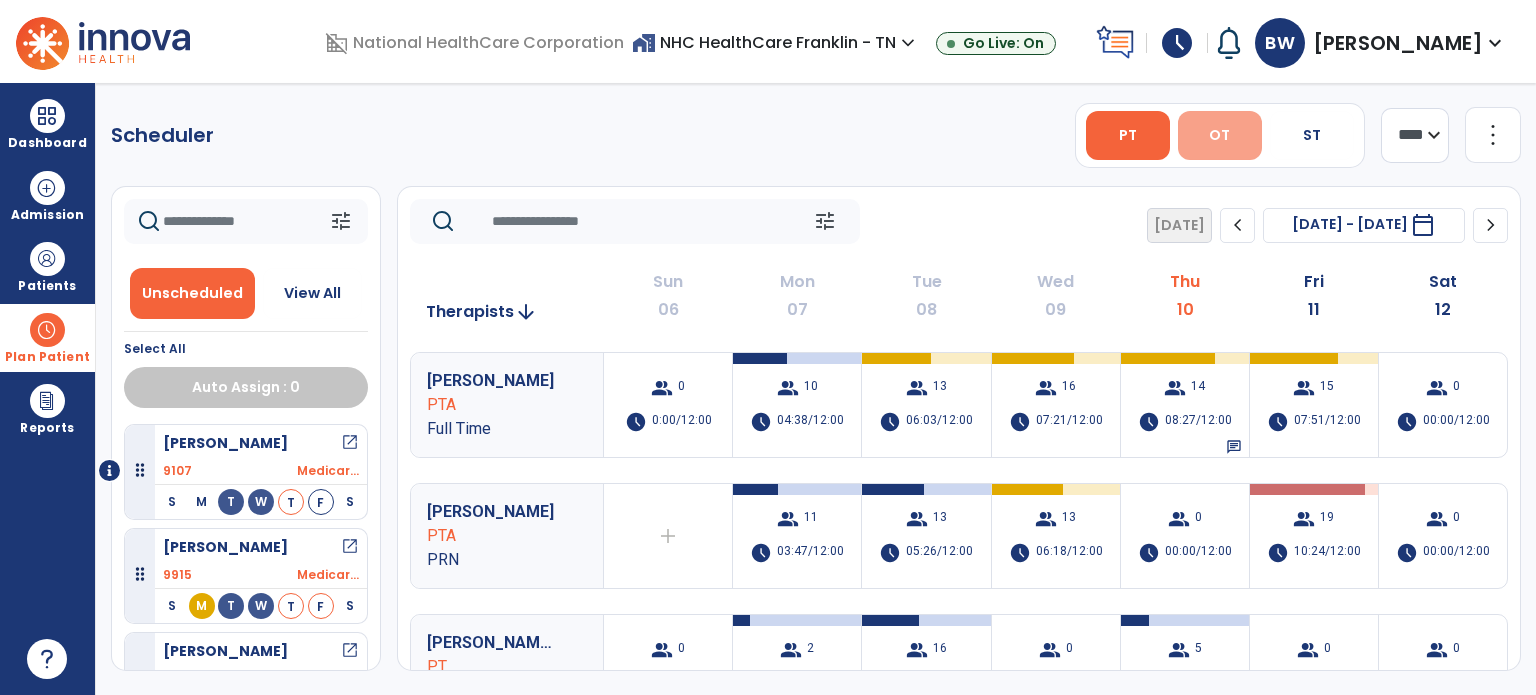 click on "OT" at bounding box center [1220, 135] 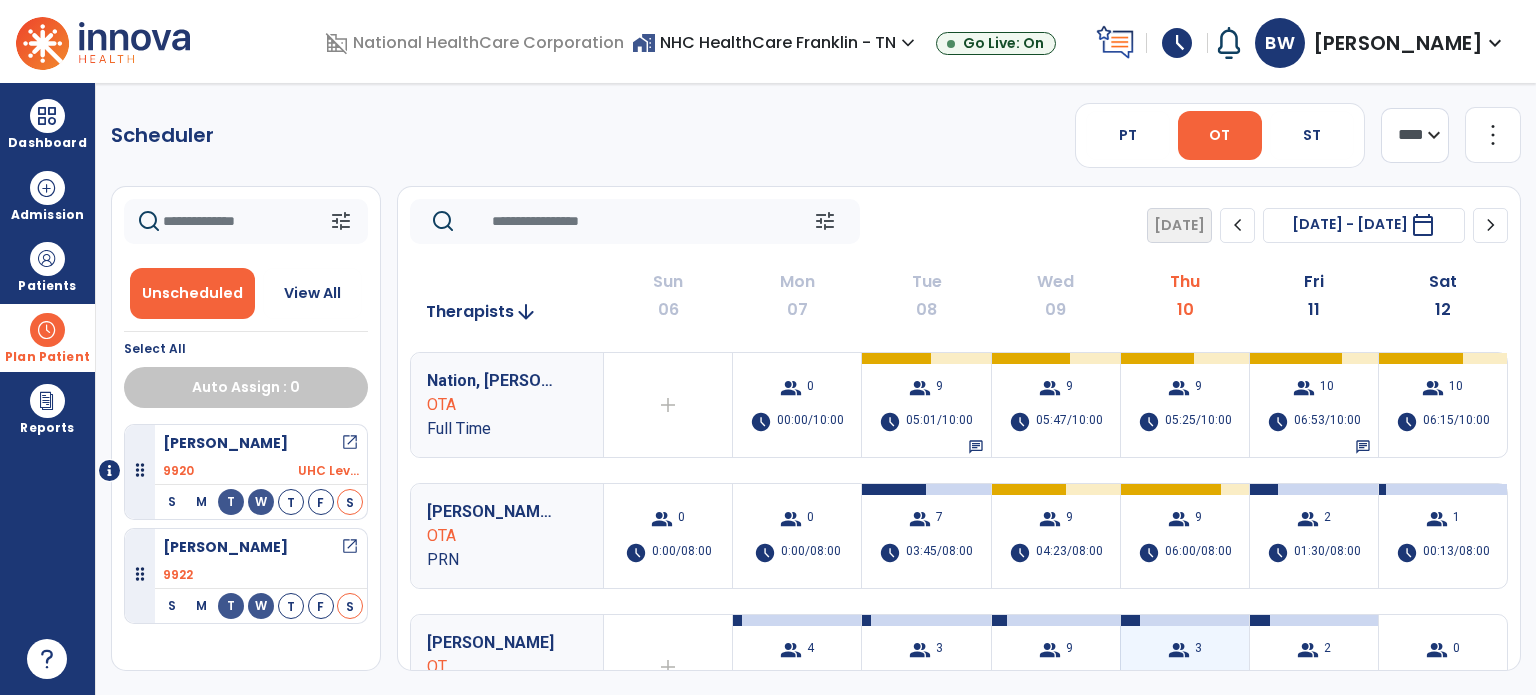 click on "group  3" at bounding box center (1185, 650) 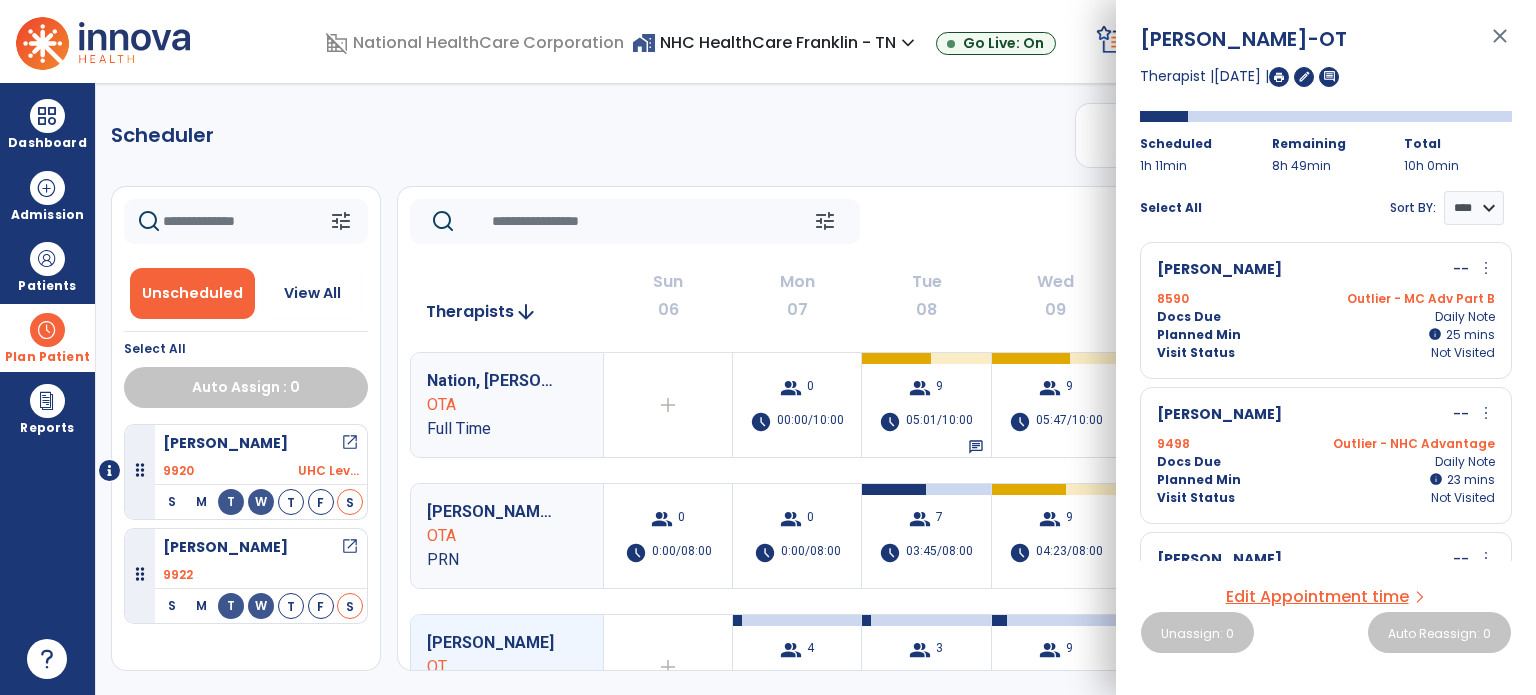 scroll, scrollTop: 112, scrollLeft: 0, axis: vertical 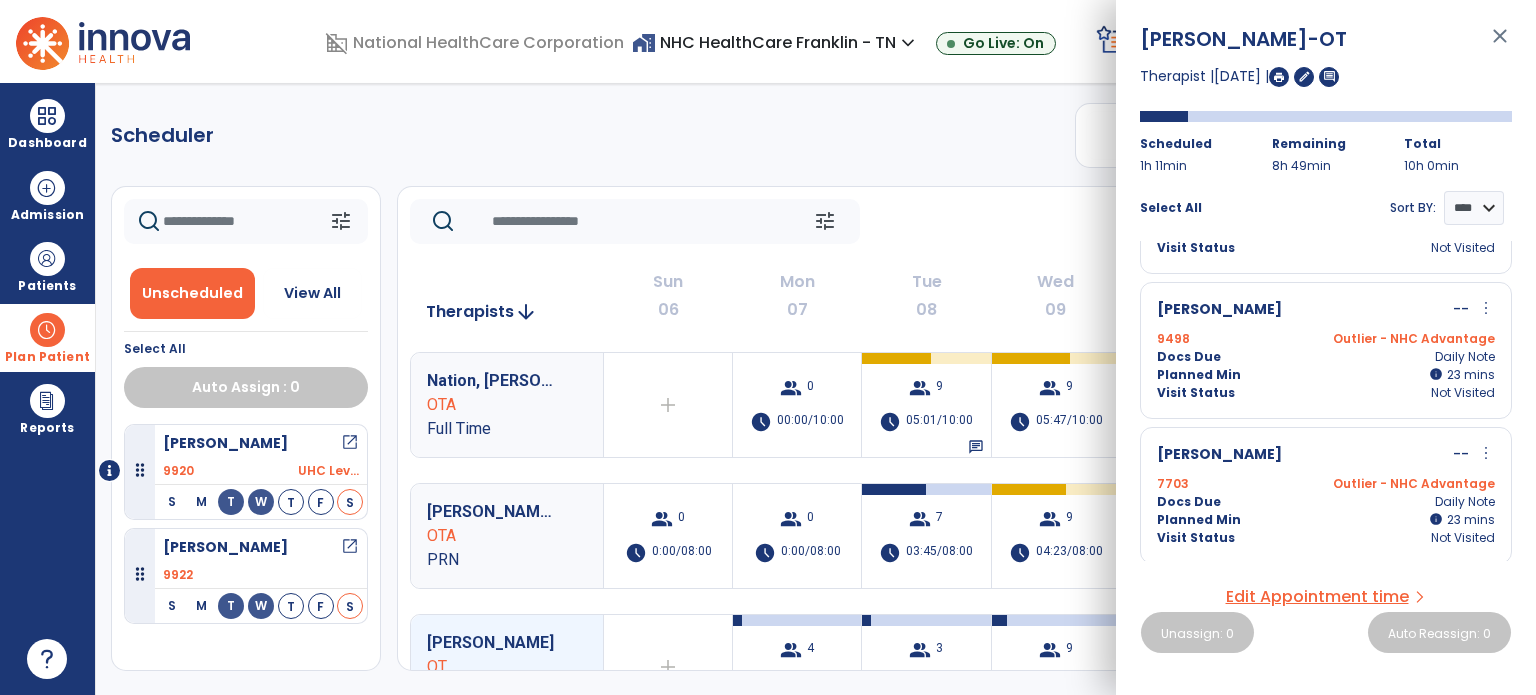 click at bounding box center (1279, 77) 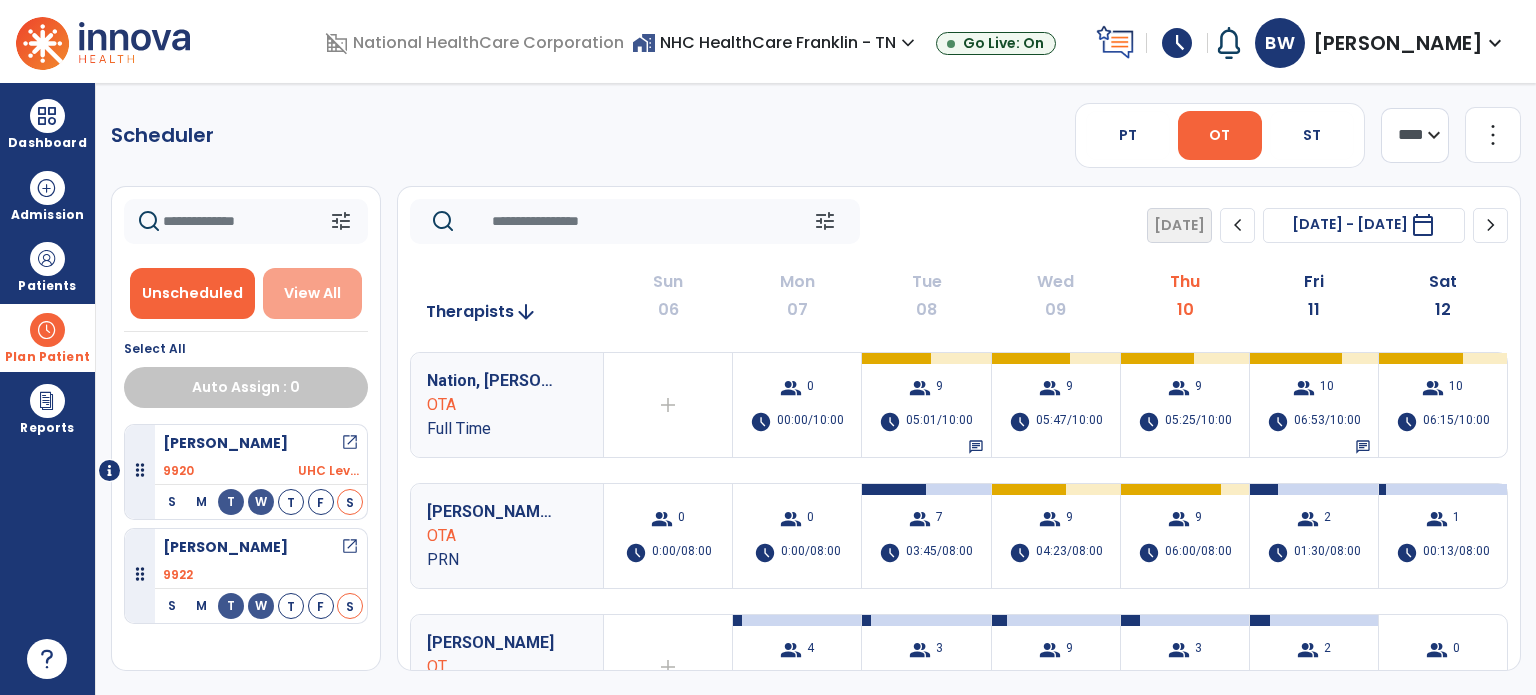 click on "View All" at bounding box center (312, 293) 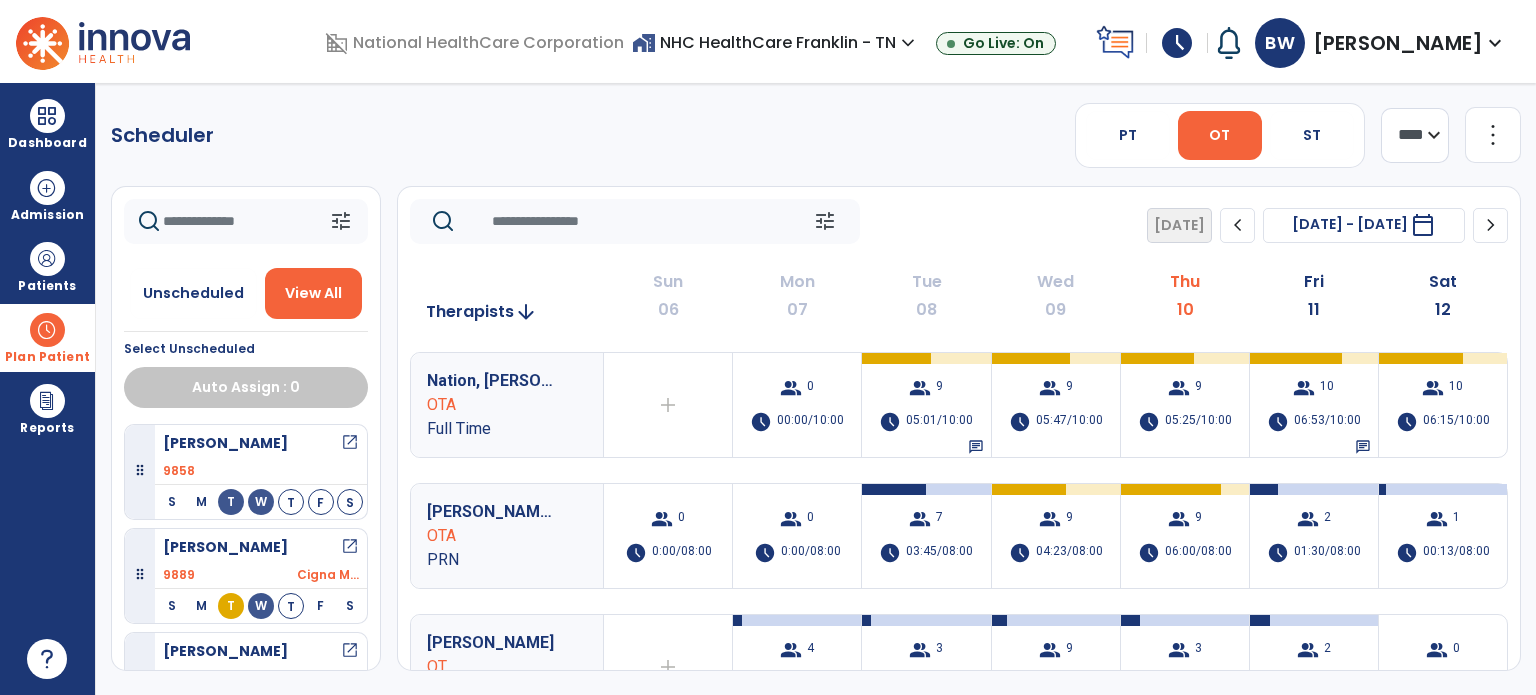 click 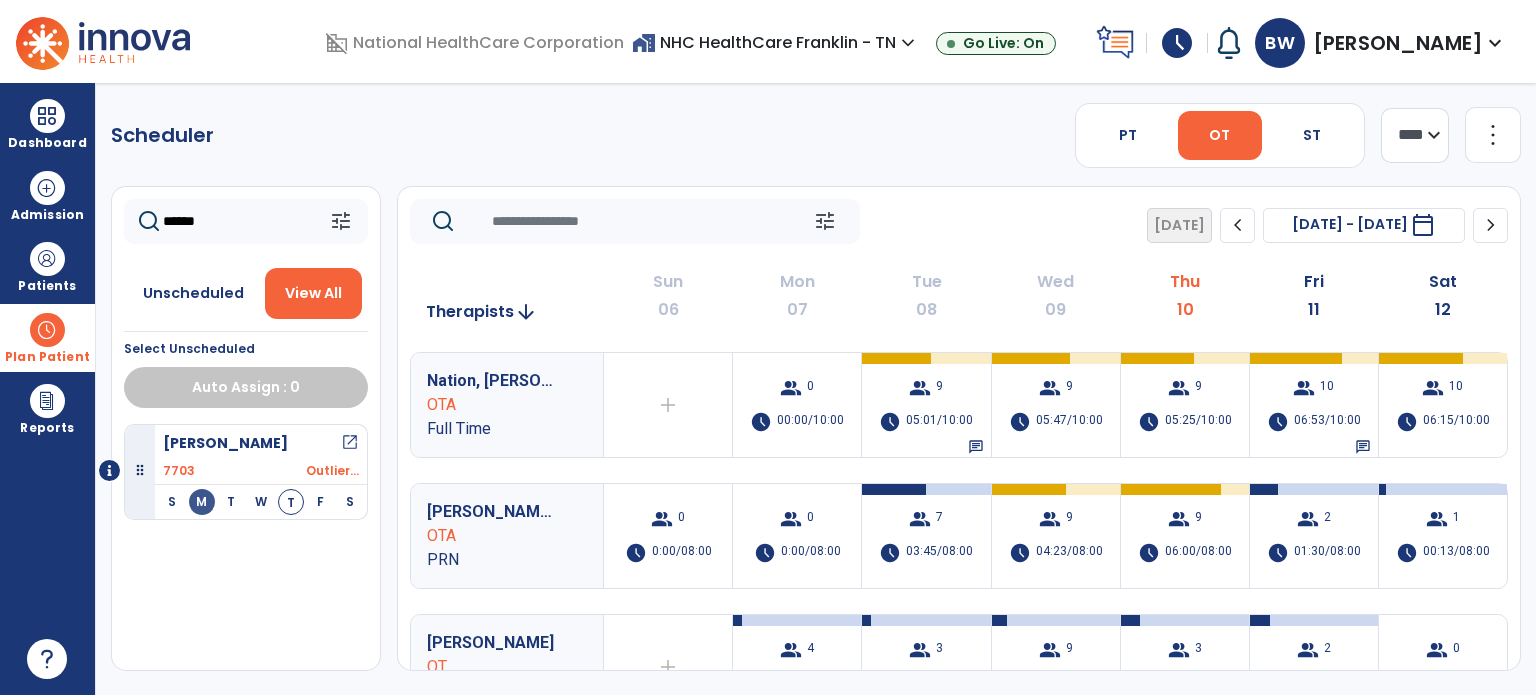 type on "******" 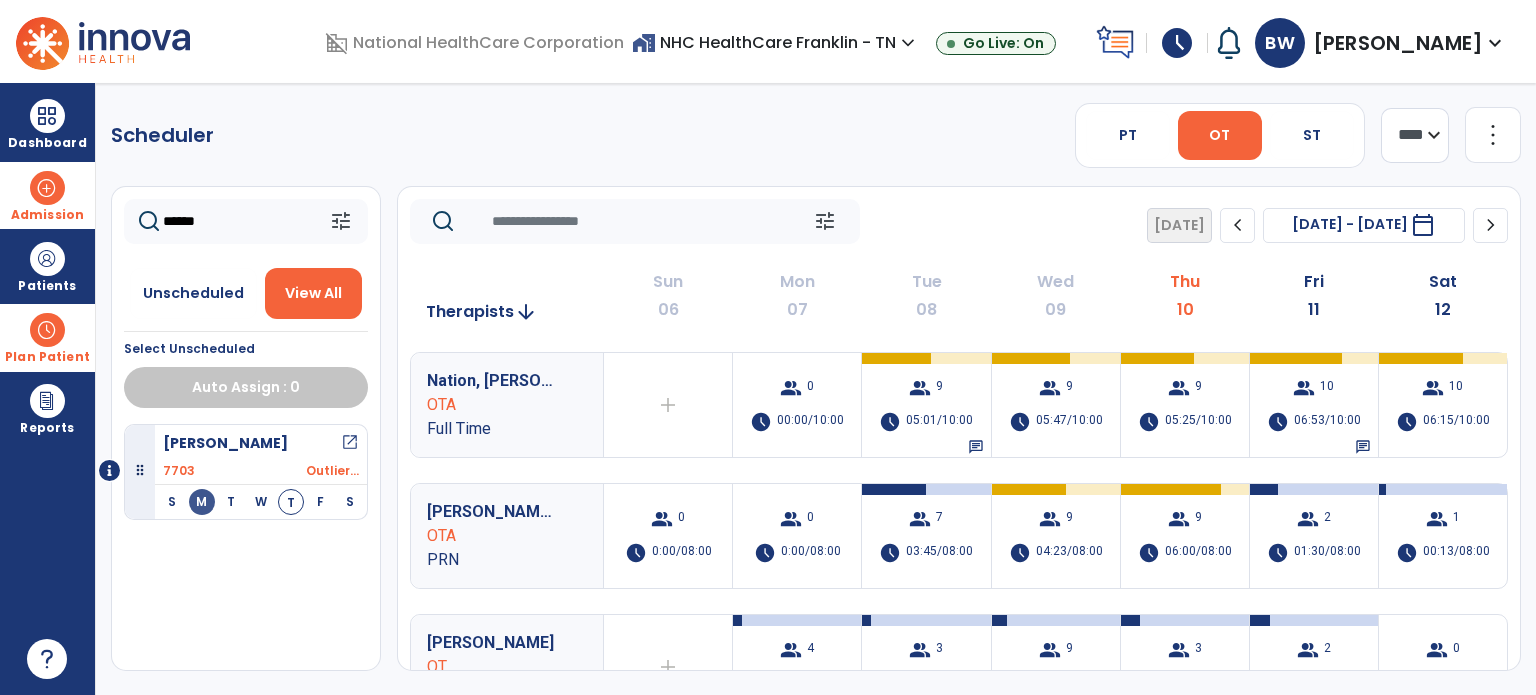 click at bounding box center [47, 188] 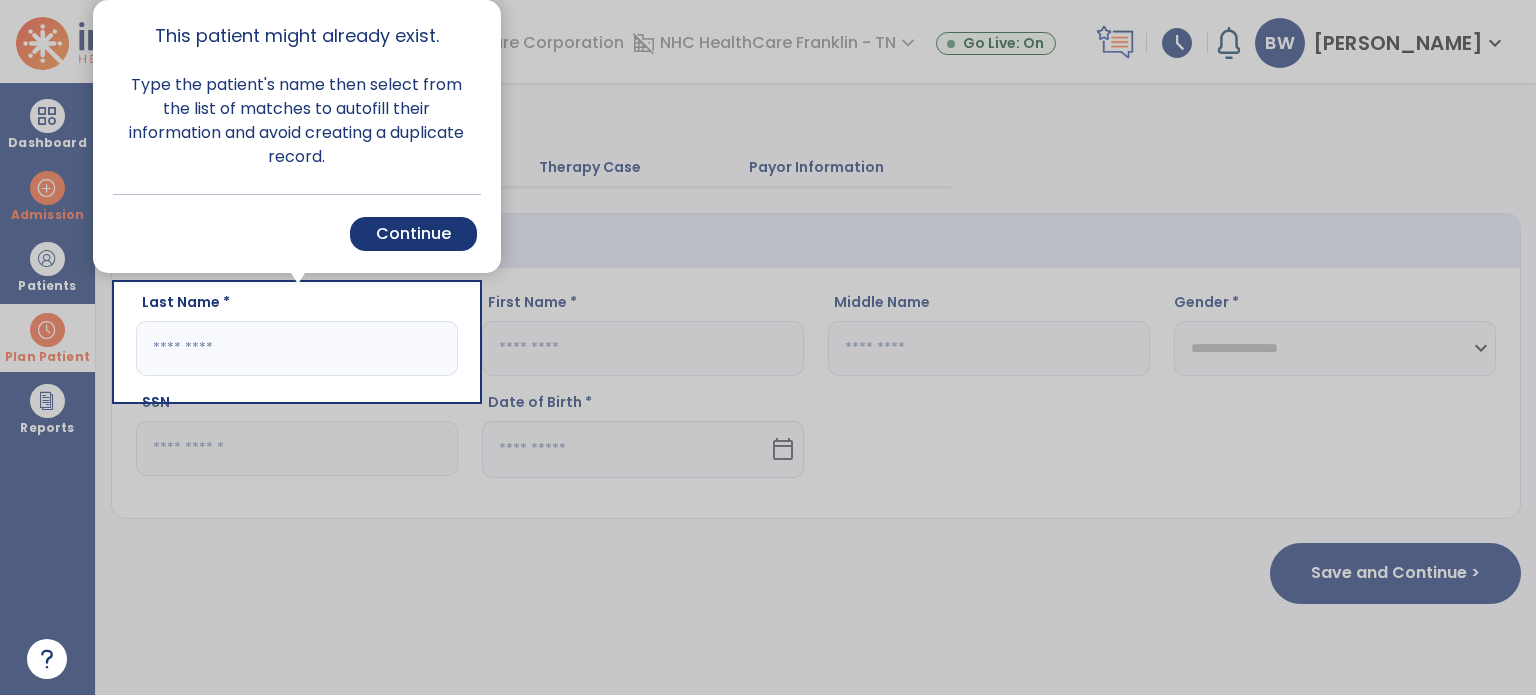 click at bounding box center [58, 347] 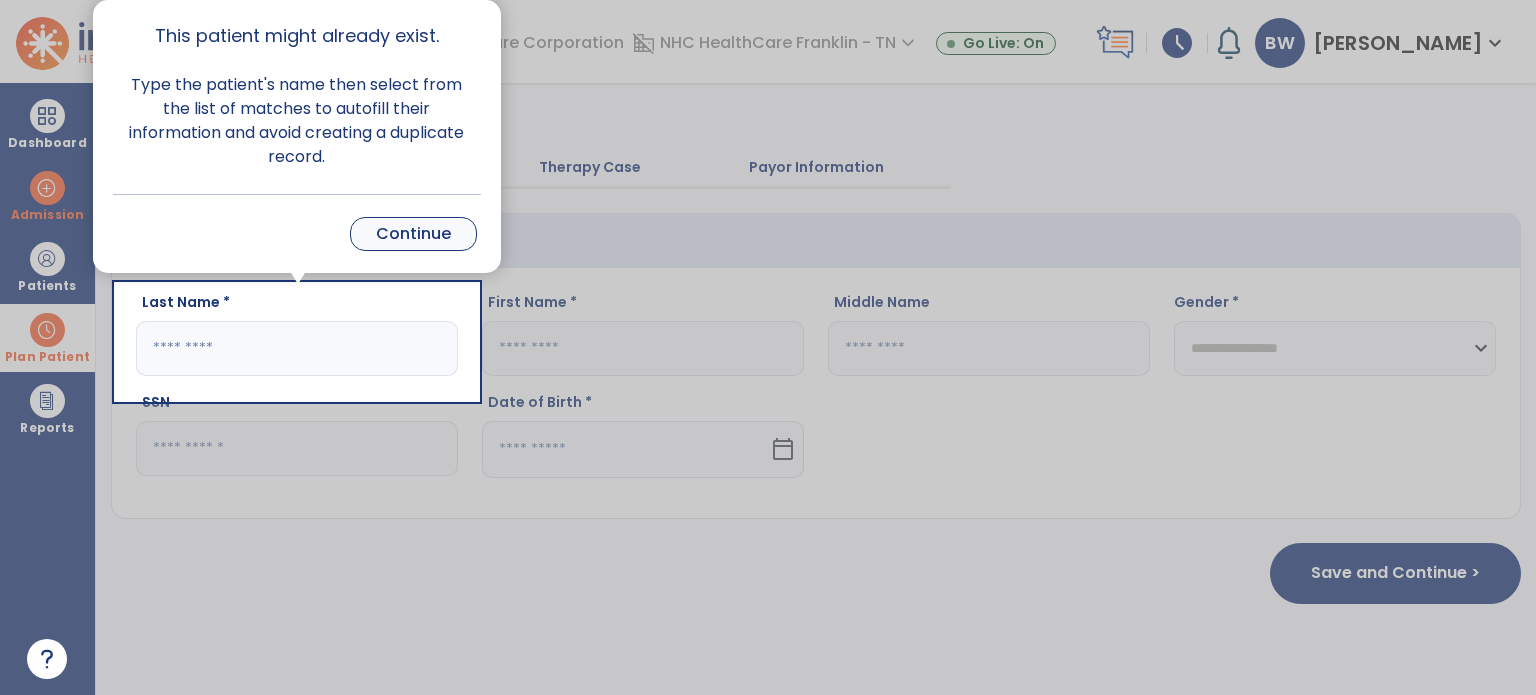 click on "Continue" at bounding box center [413, 234] 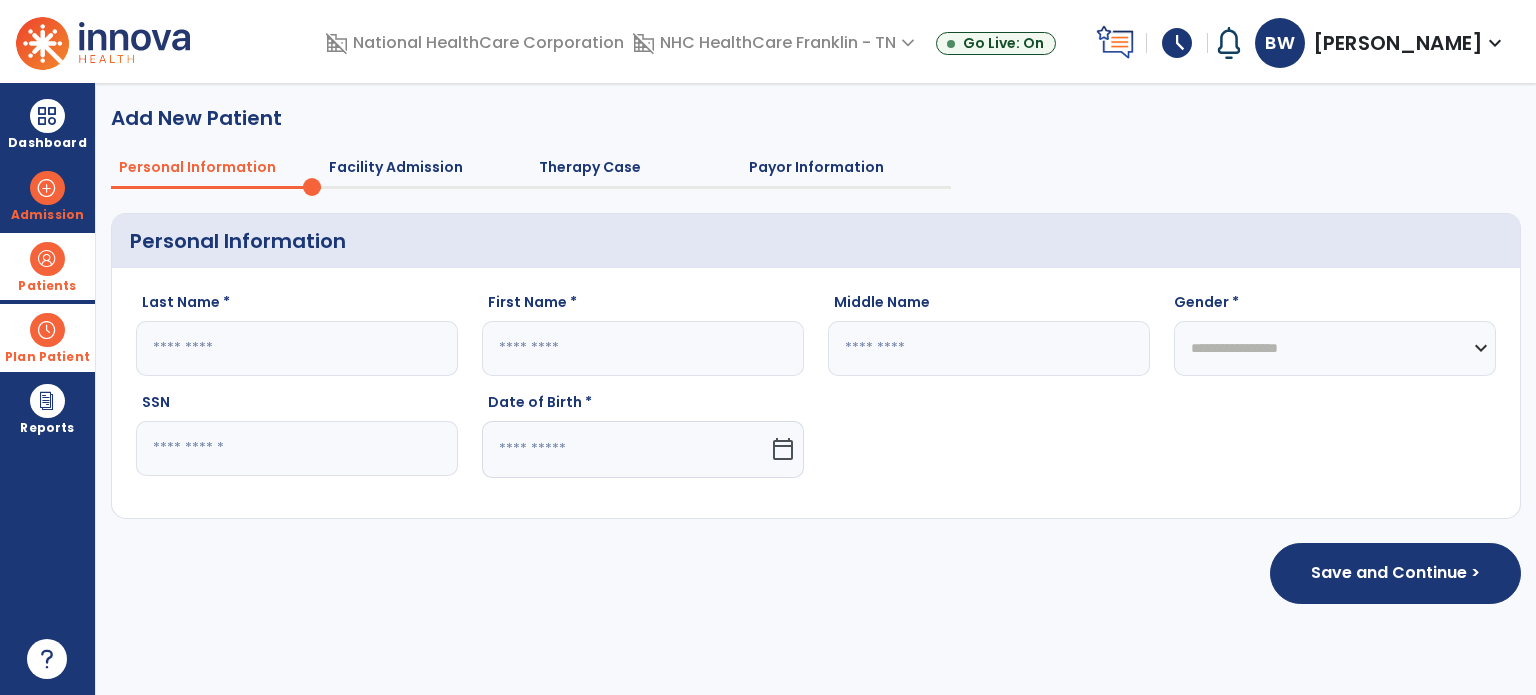 click at bounding box center [47, 259] 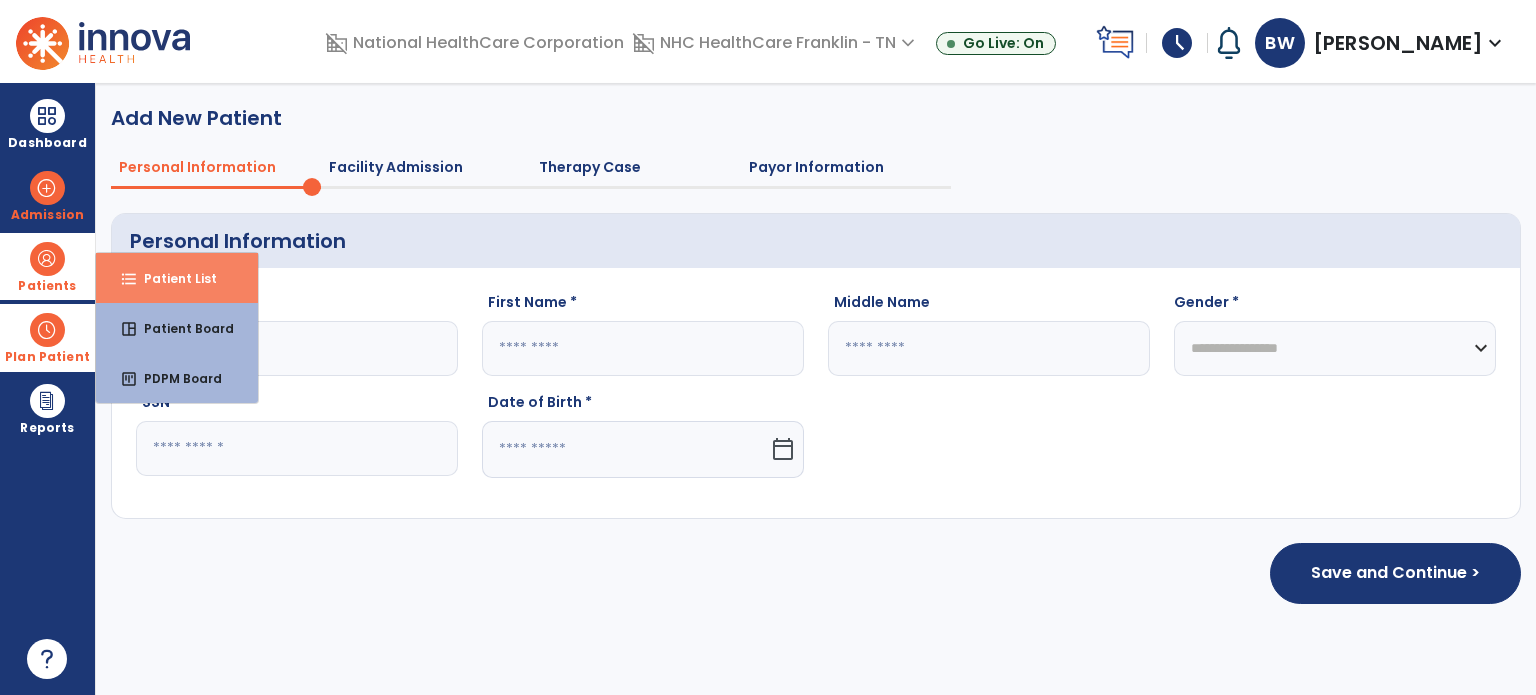 click on "Patient List" at bounding box center (172, 278) 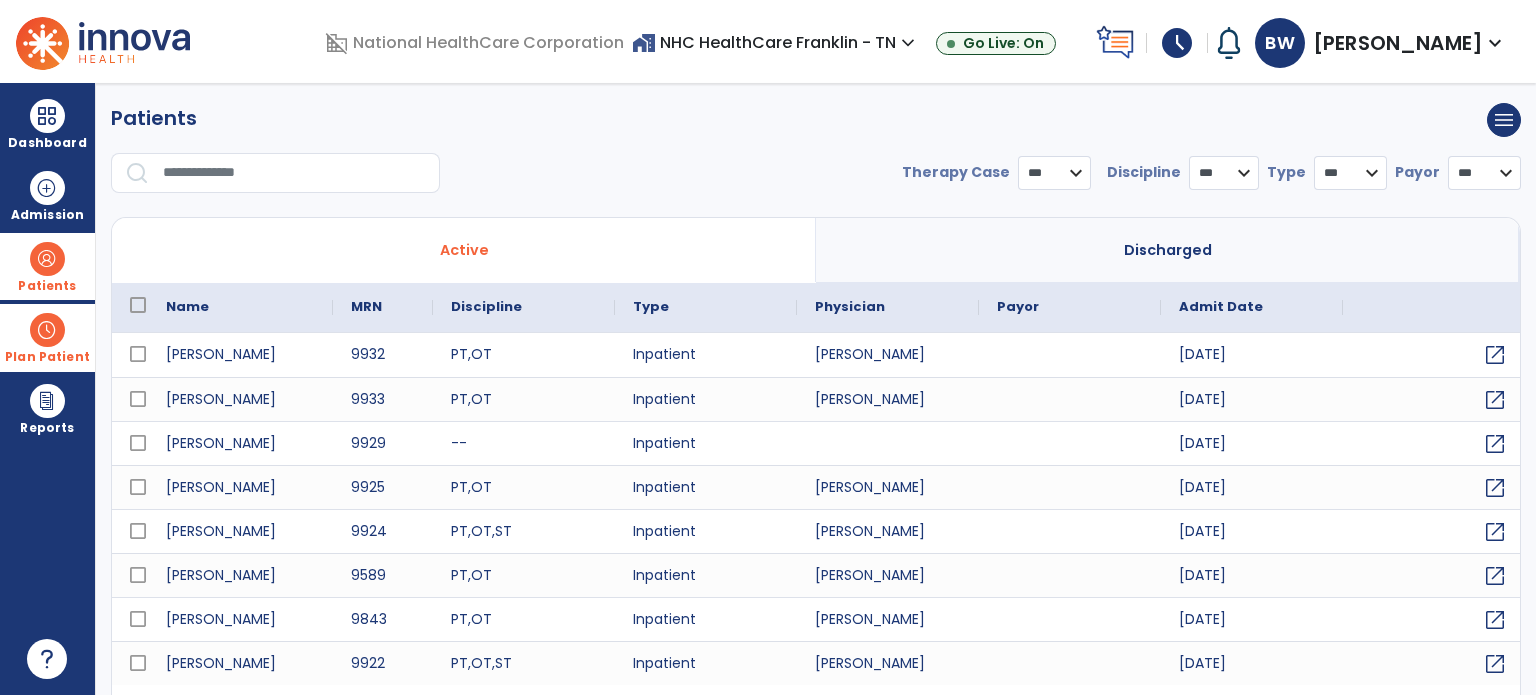 select on "***" 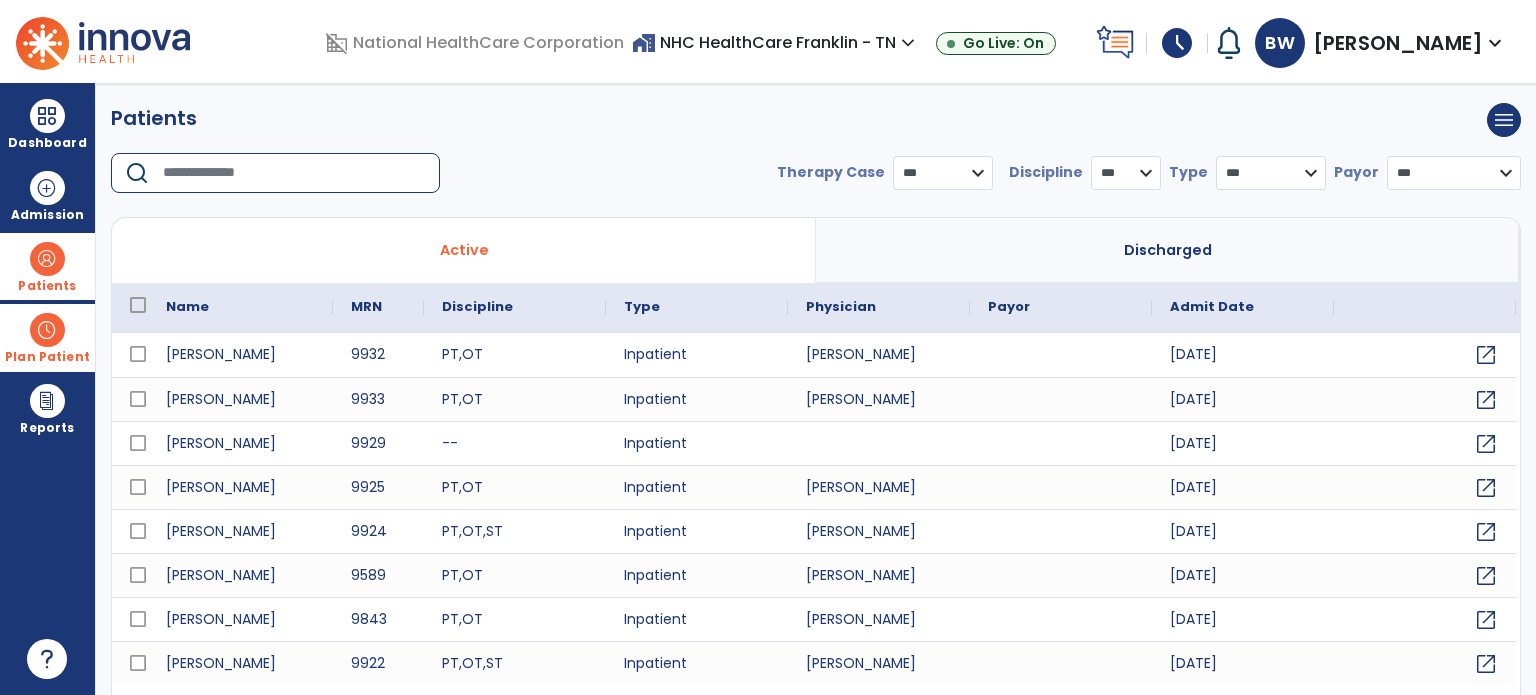 click at bounding box center (294, 173) 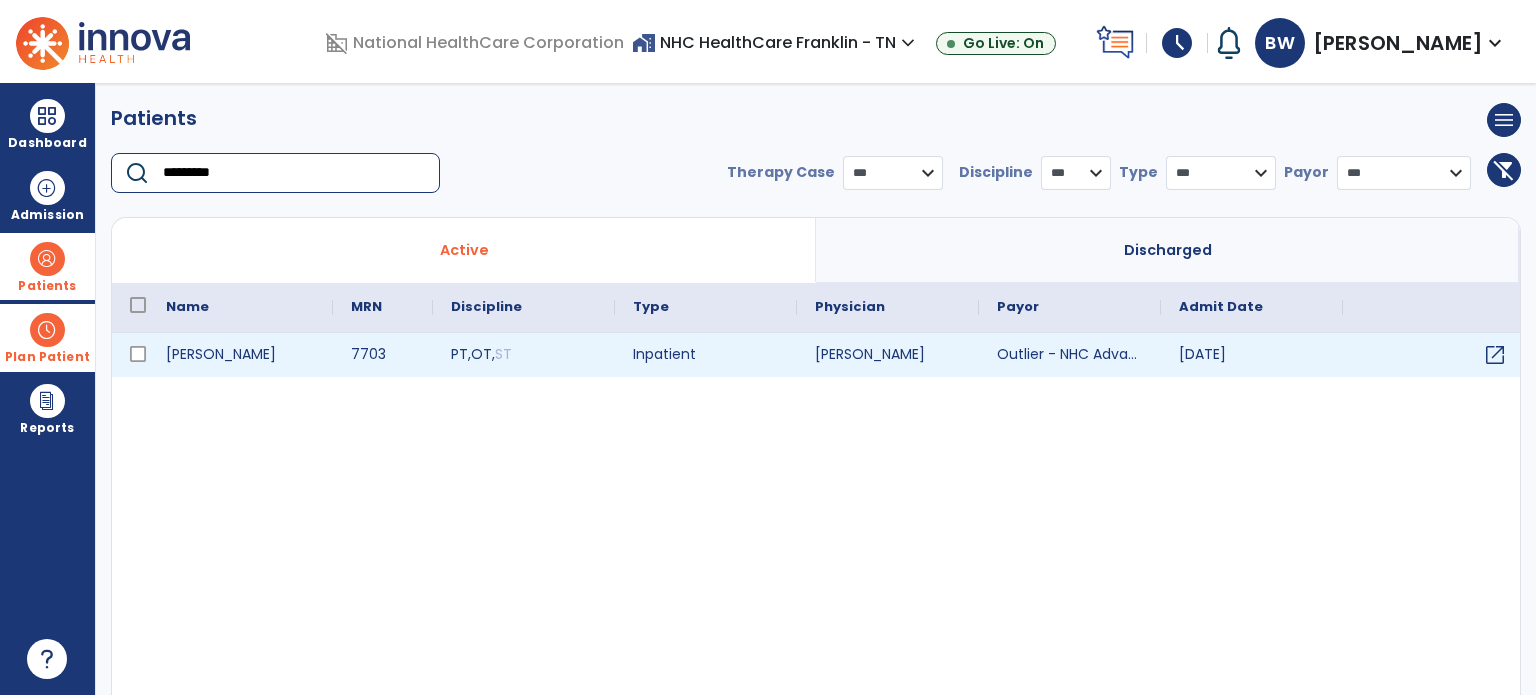 type on "*********" 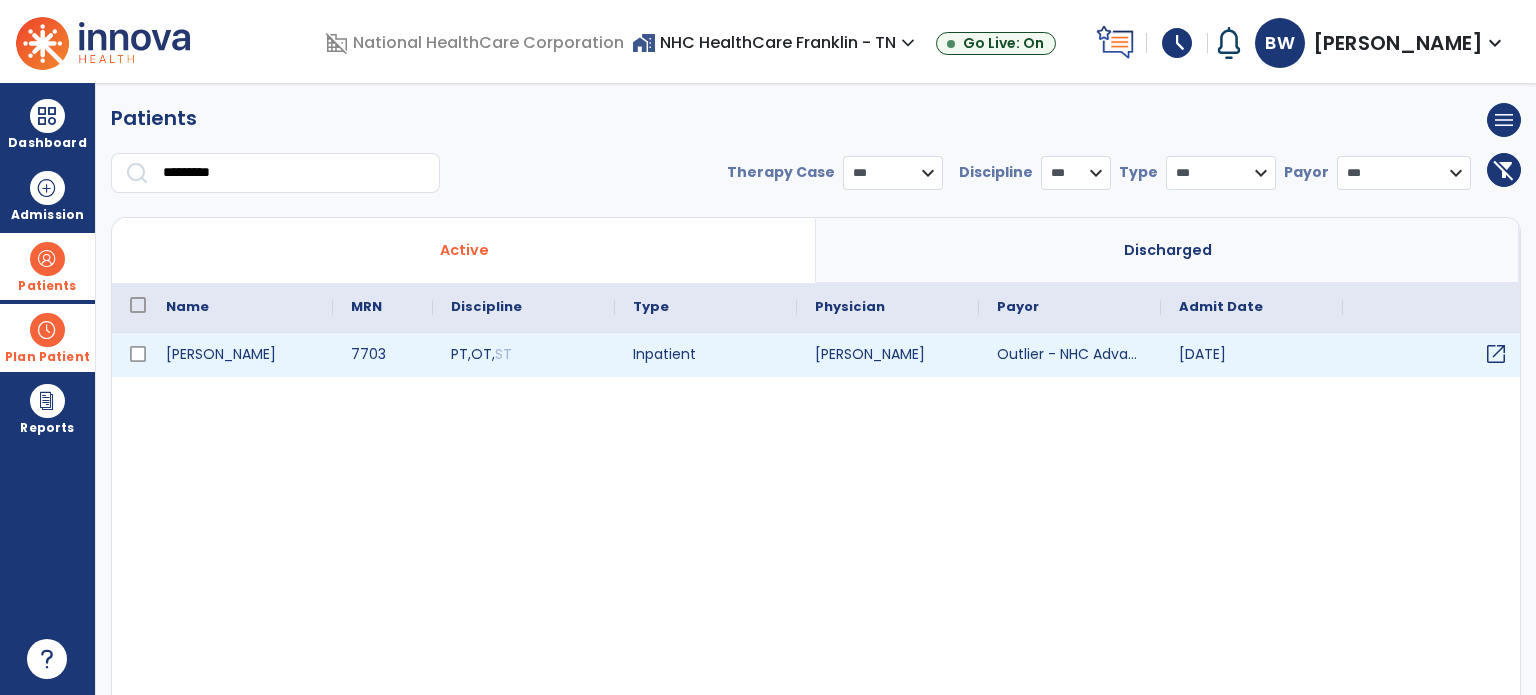 click on "open_in_new" at bounding box center [1496, 354] 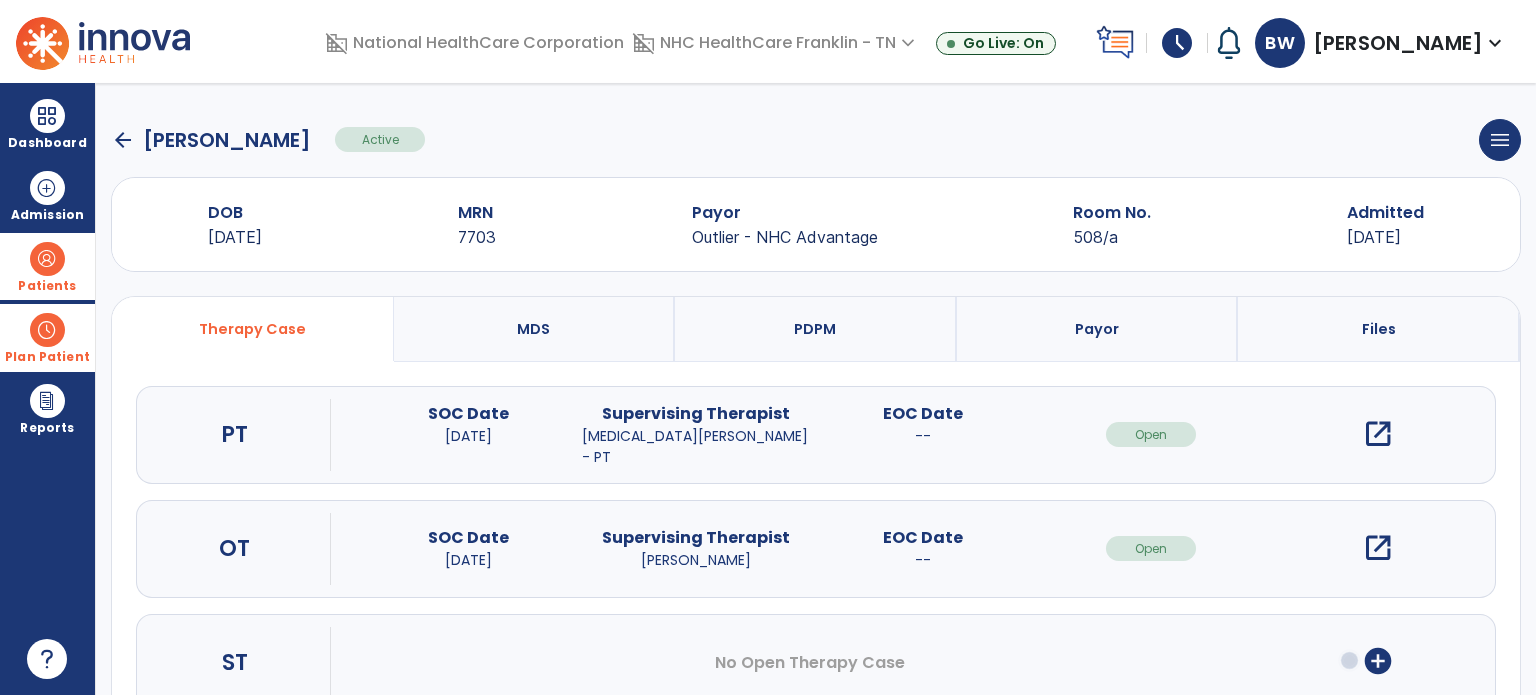 click on "open_in_new" at bounding box center [1378, 548] 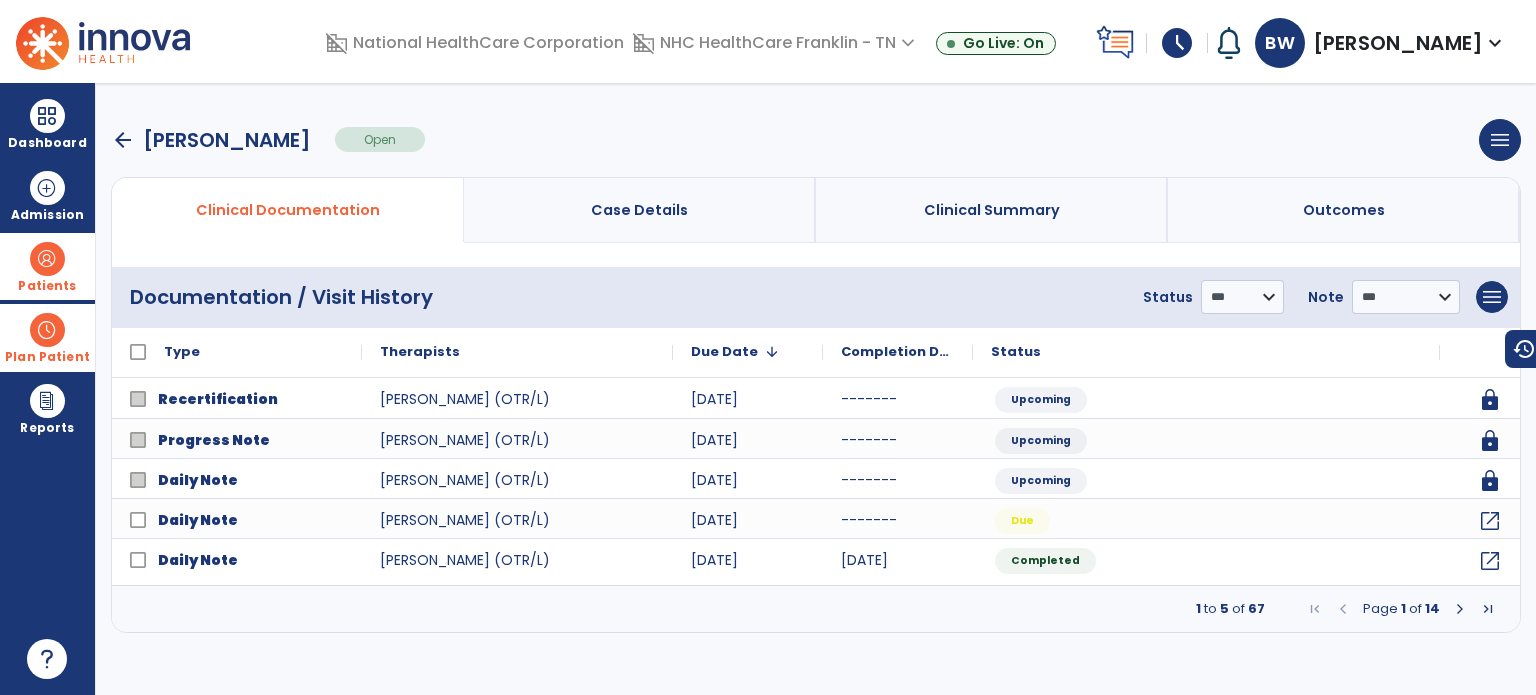 click at bounding box center [1460, 609] 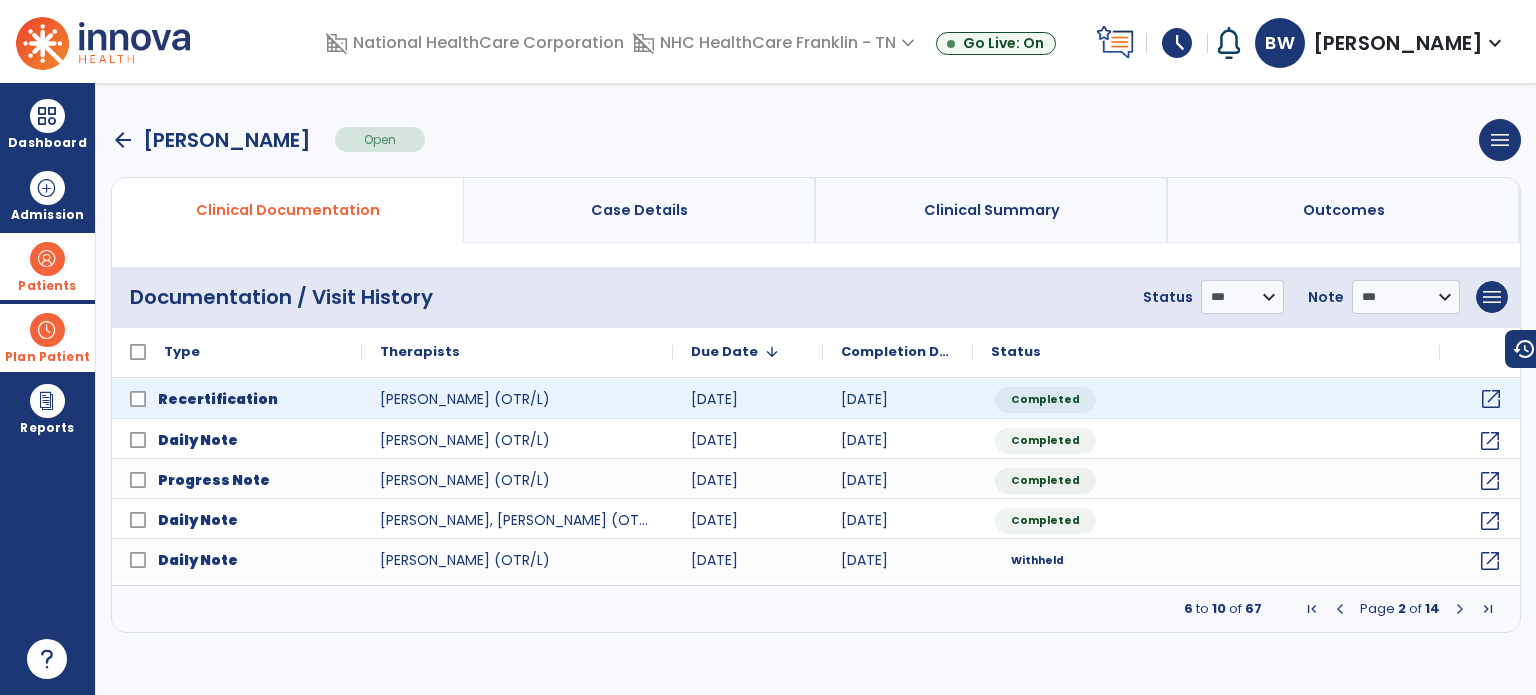 click on "open_in_new" 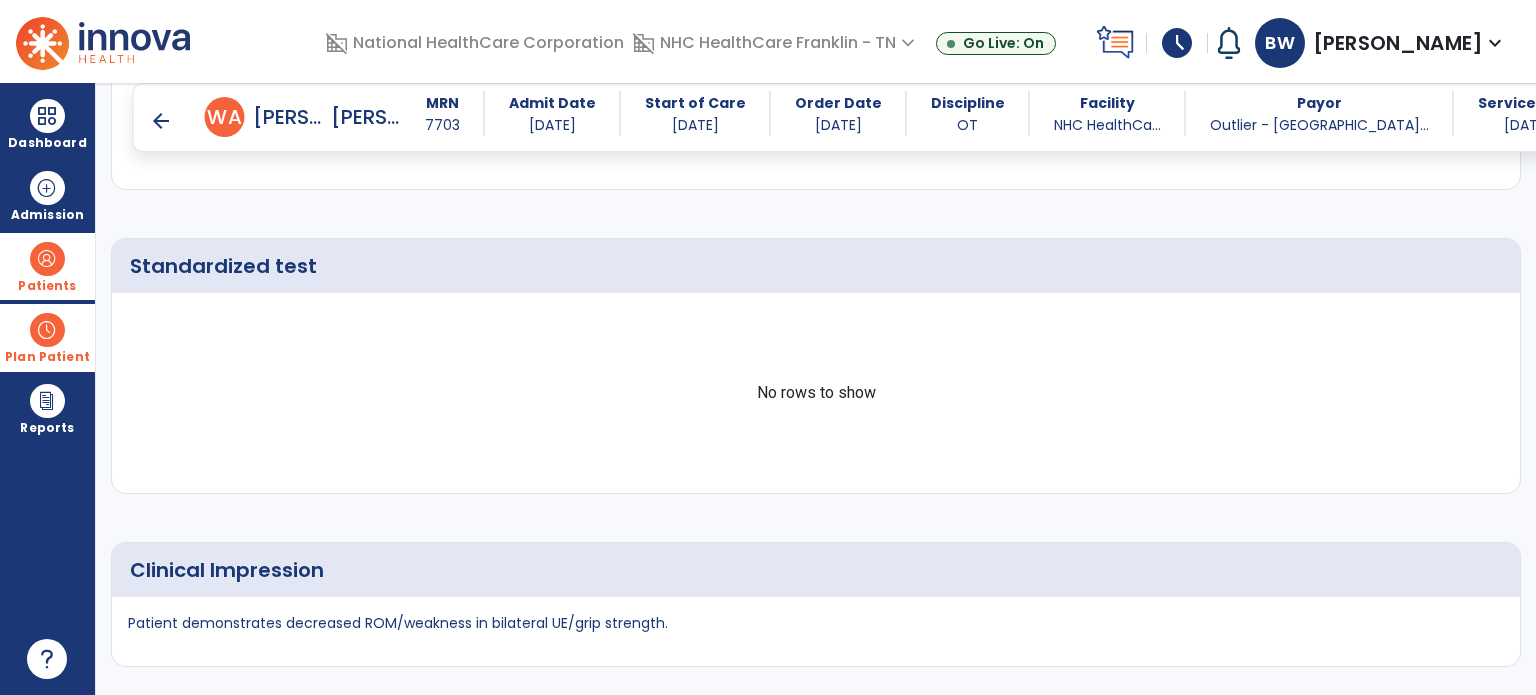 click on "add  Add Addendum Medical Diagnosis
No.
Code
Description" 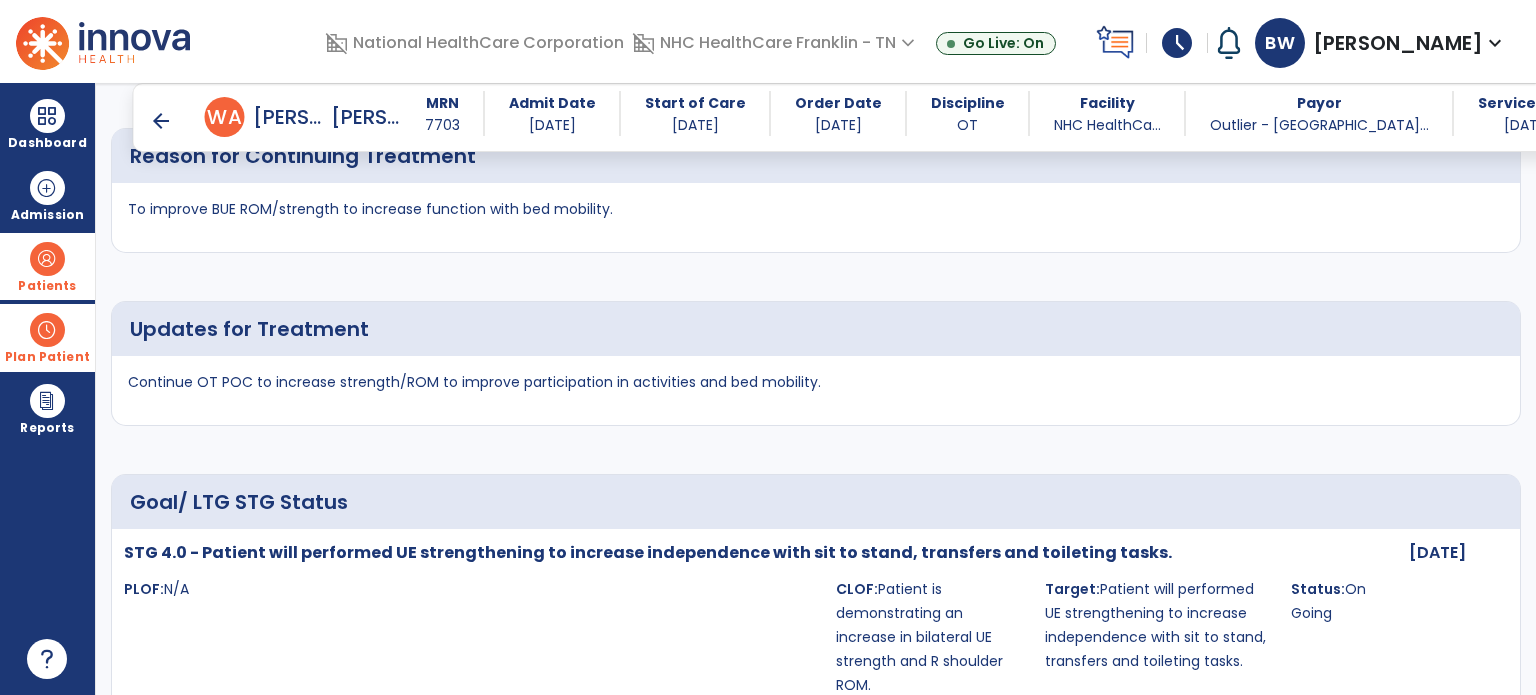 scroll, scrollTop: 3720, scrollLeft: 0, axis: vertical 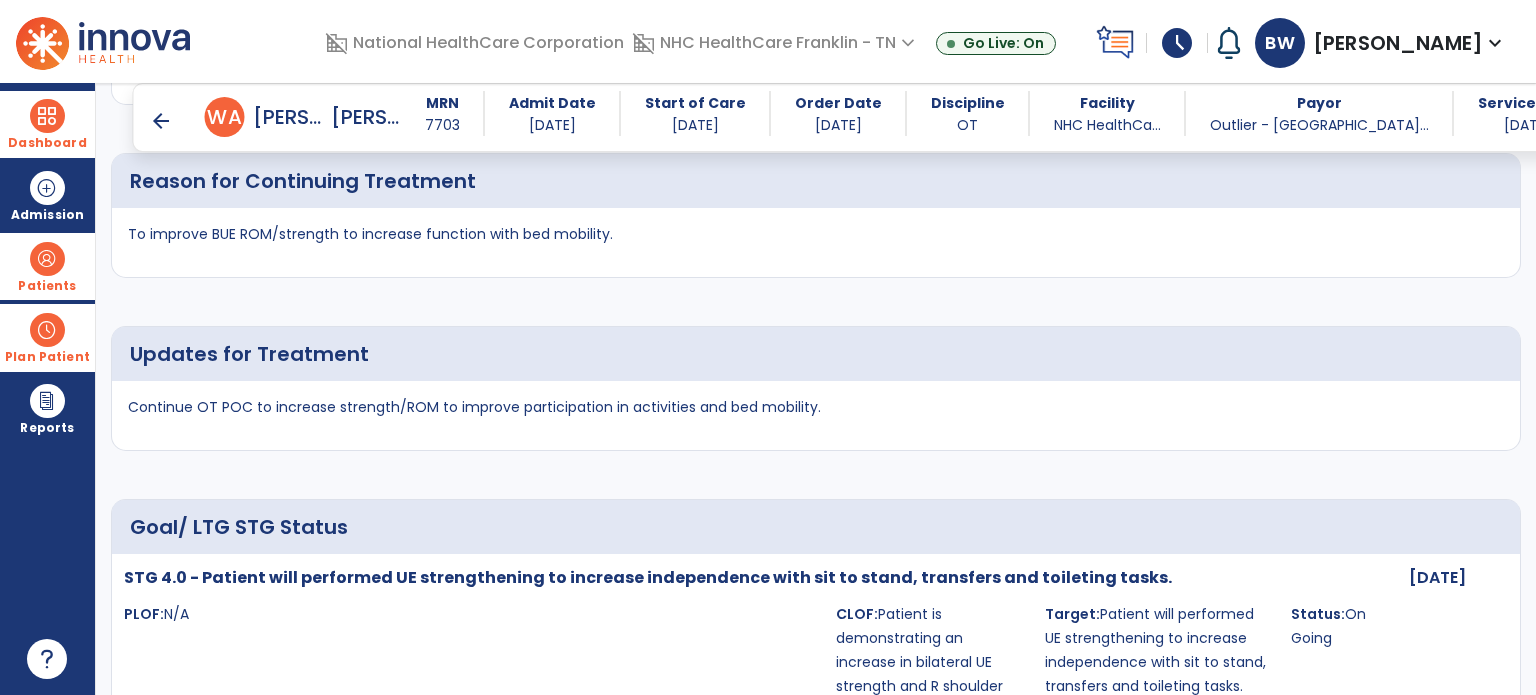 click at bounding box center (47, 116) 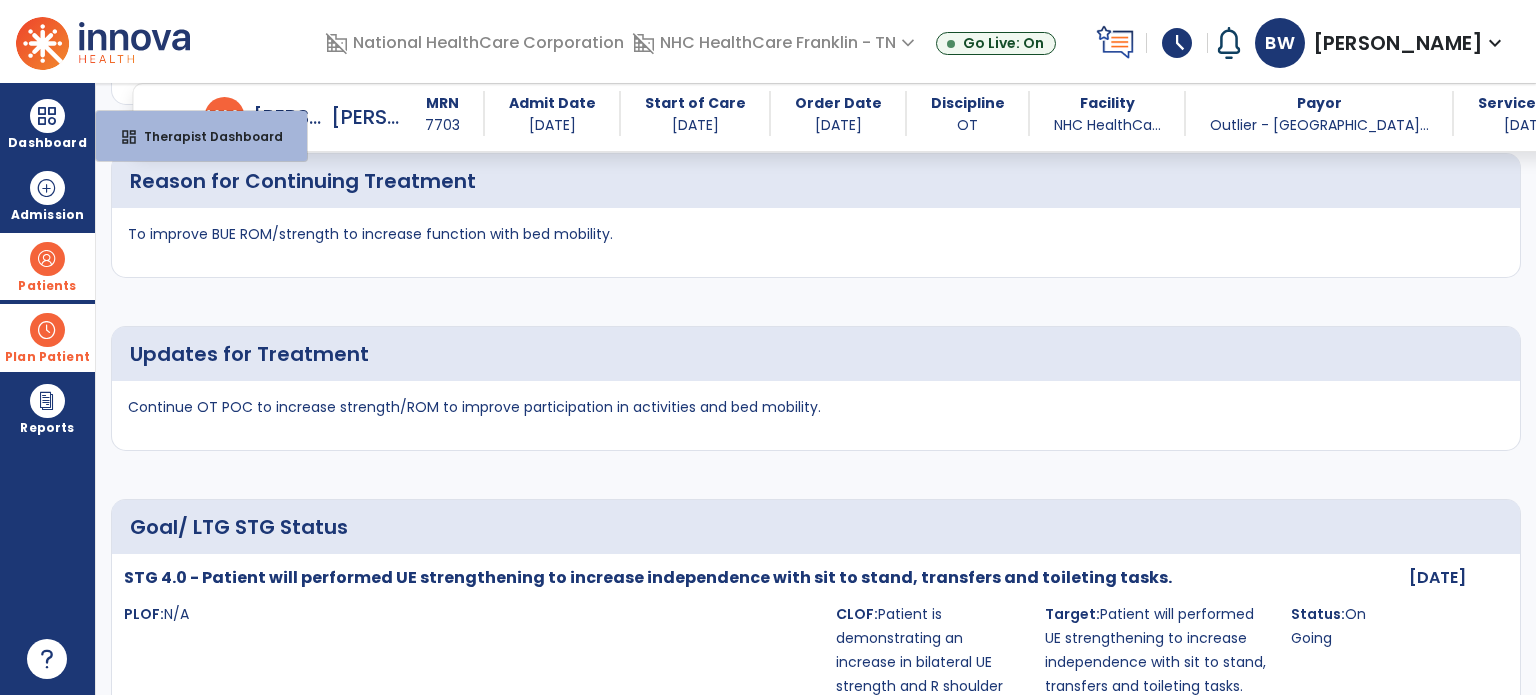 click at bounding box center (47, 330) 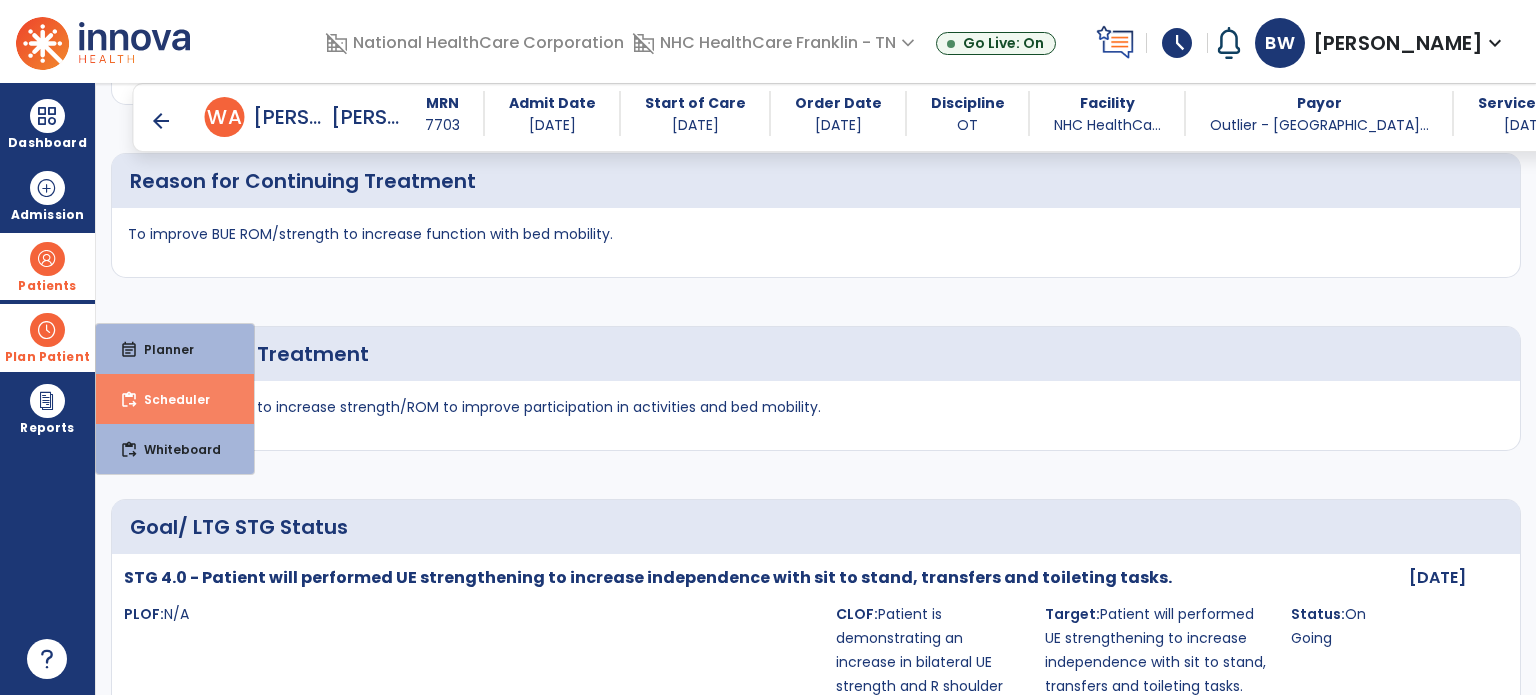 click on "Scheduler" at bounding box center [169, 399] 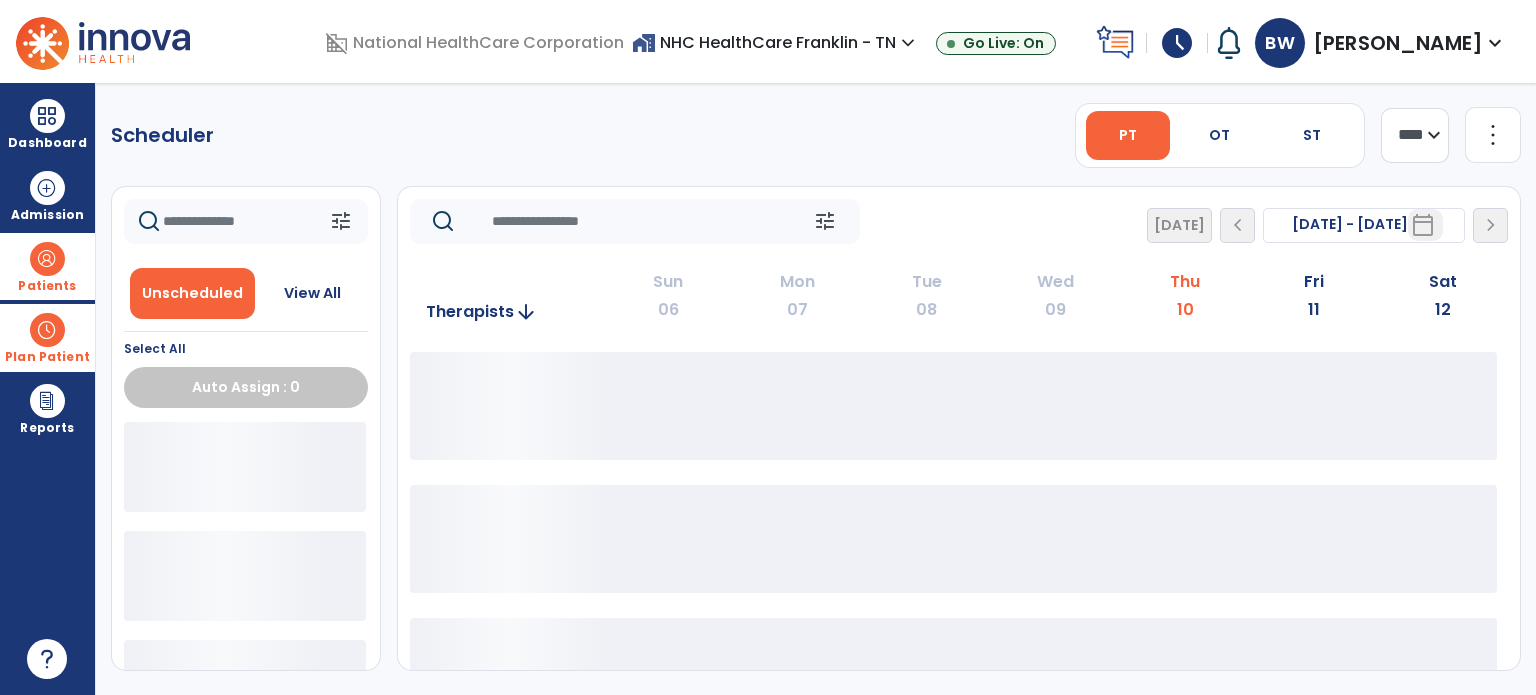 scroll, scrollTop: 0, scrollLeft: 0, axis: both 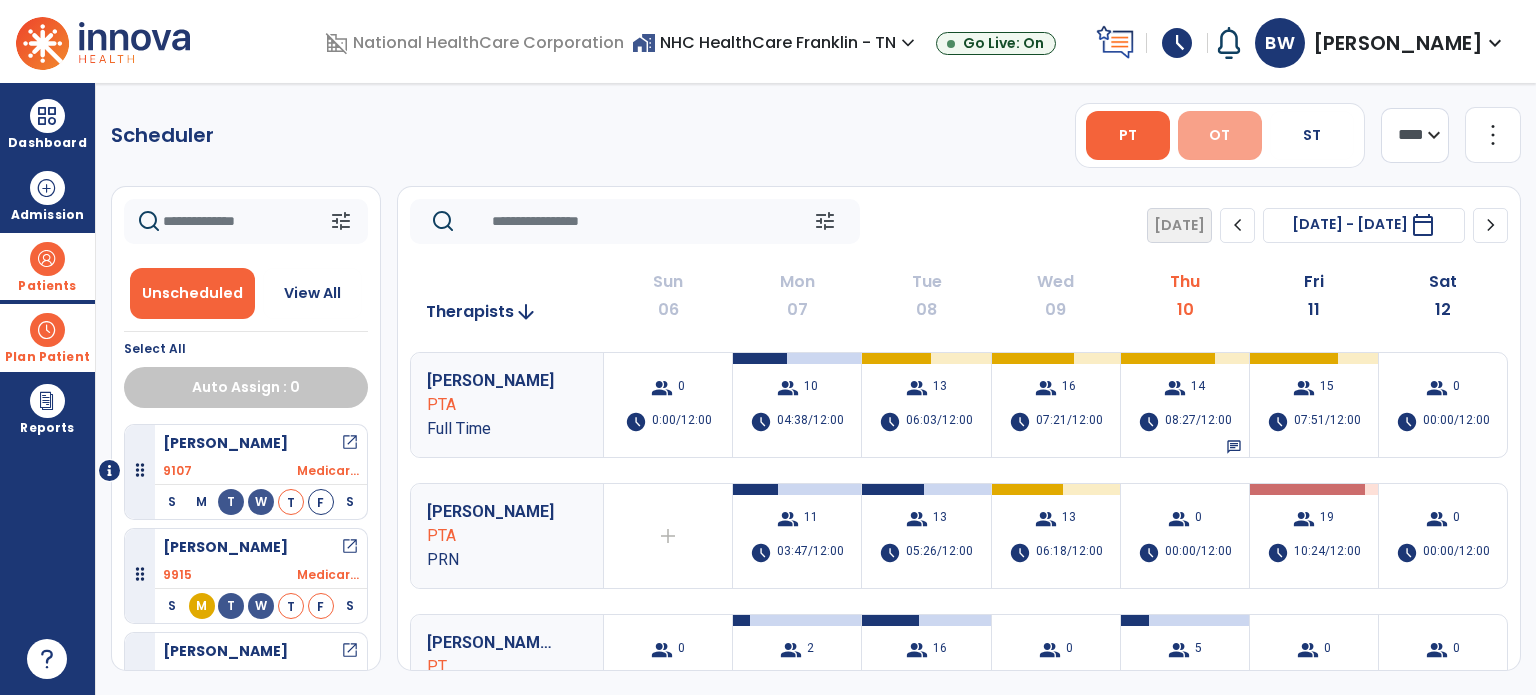 click on "OT" at bounding box center [1219, 135] 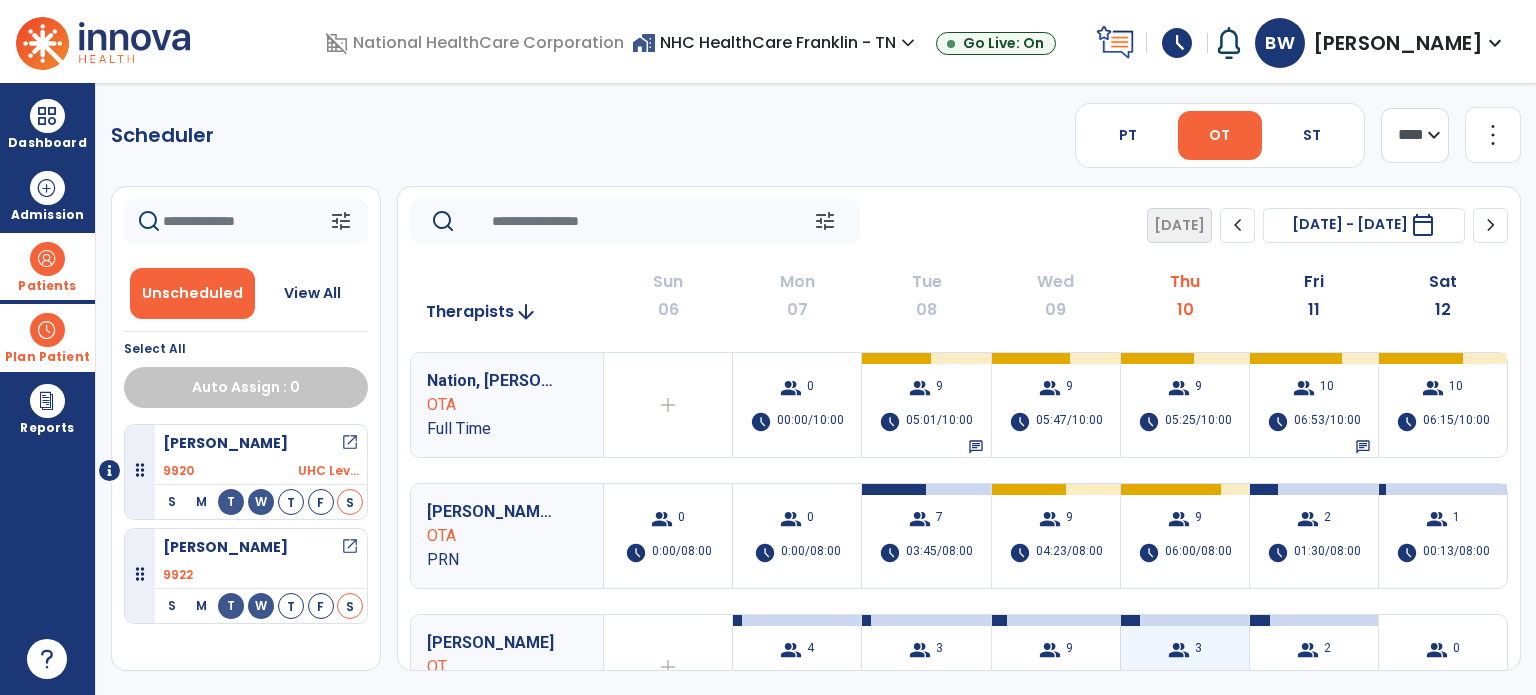 click on "group" at bounding box center (1179, 650) 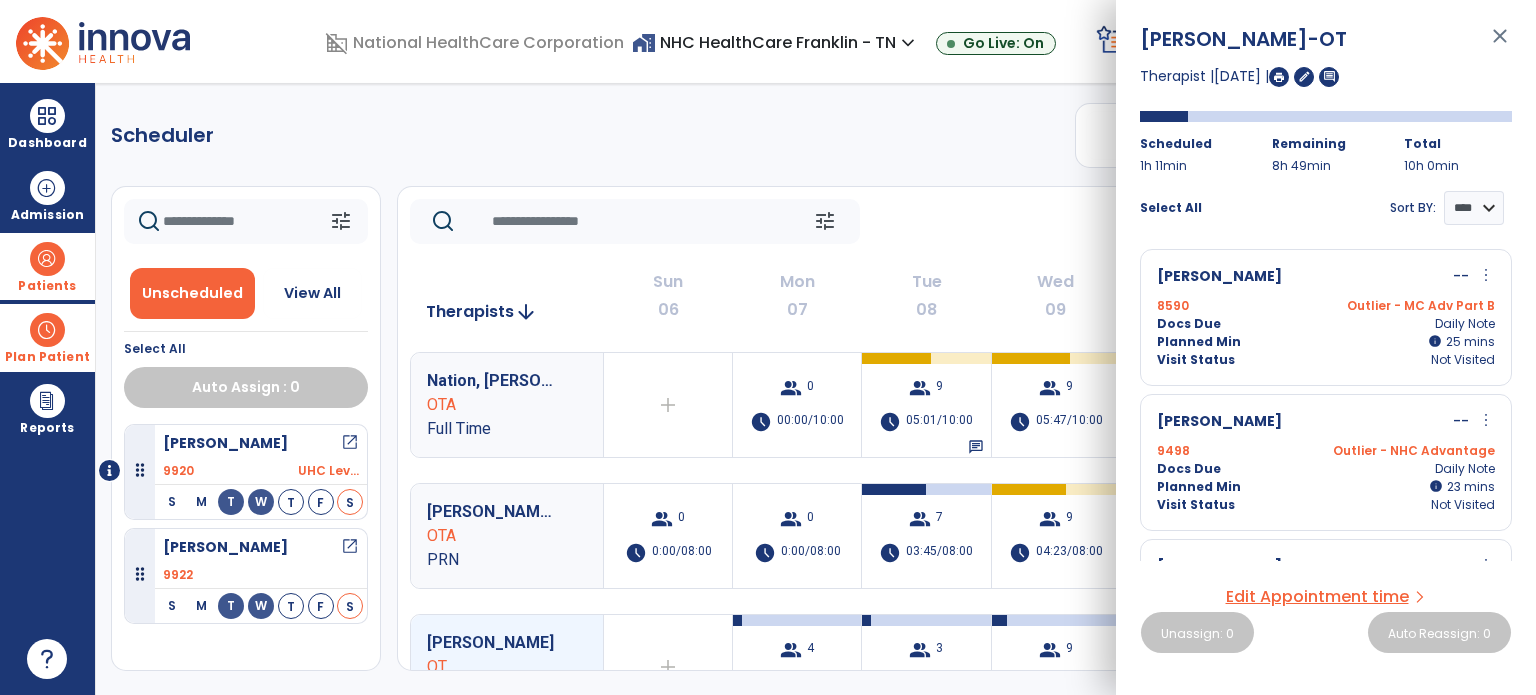 click on "close" at bounding box center [1500, 45] 